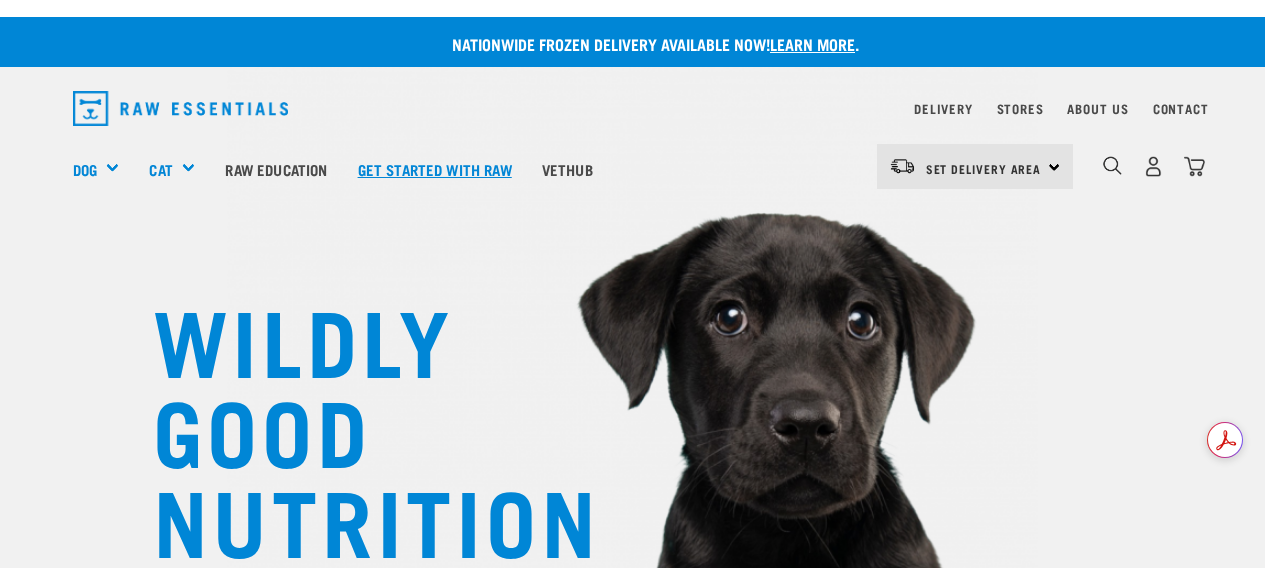 scroll, scrollTop: 0, scrollLeft: 0, axis: both 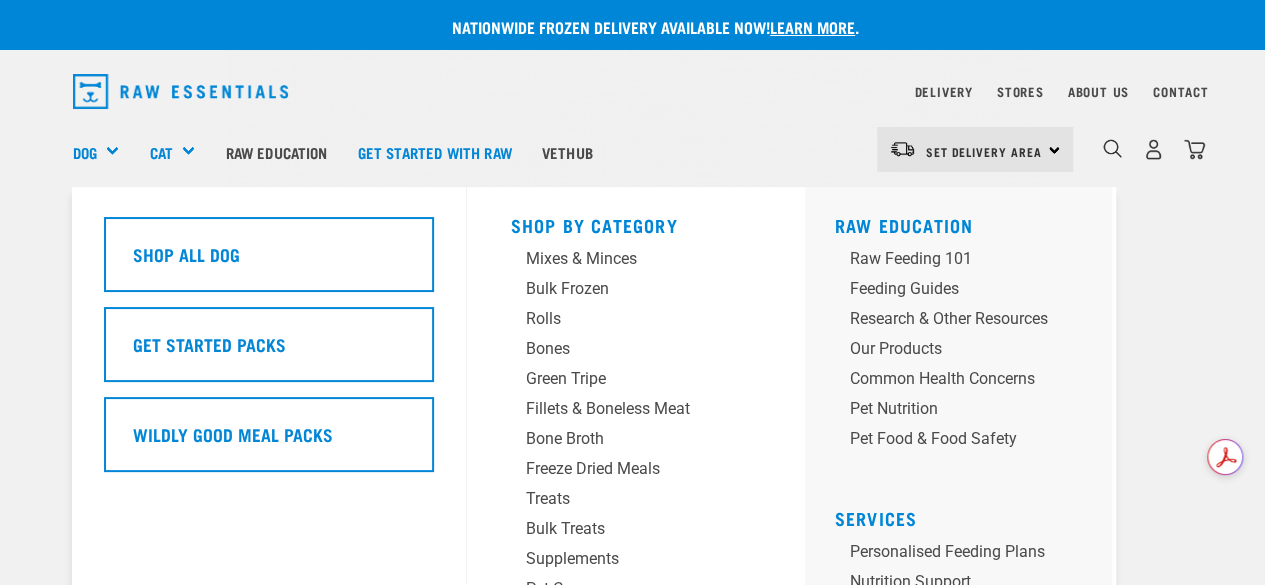click on "Dog" at bounding box center [104, 152] 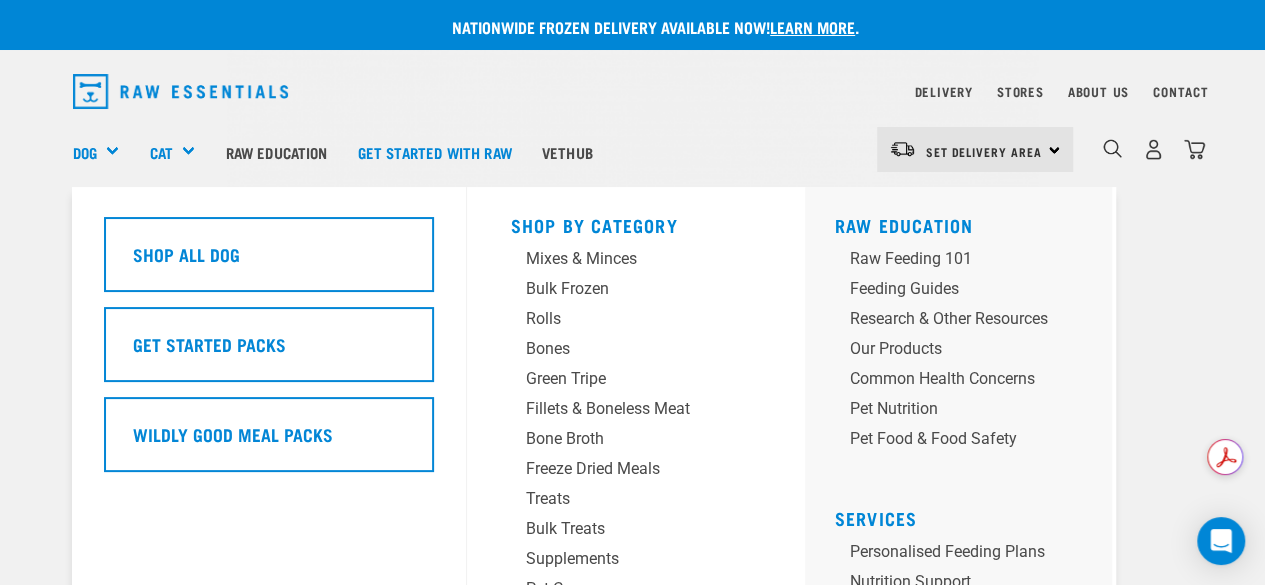 click on "Dog" at bounding box center (104, 152) 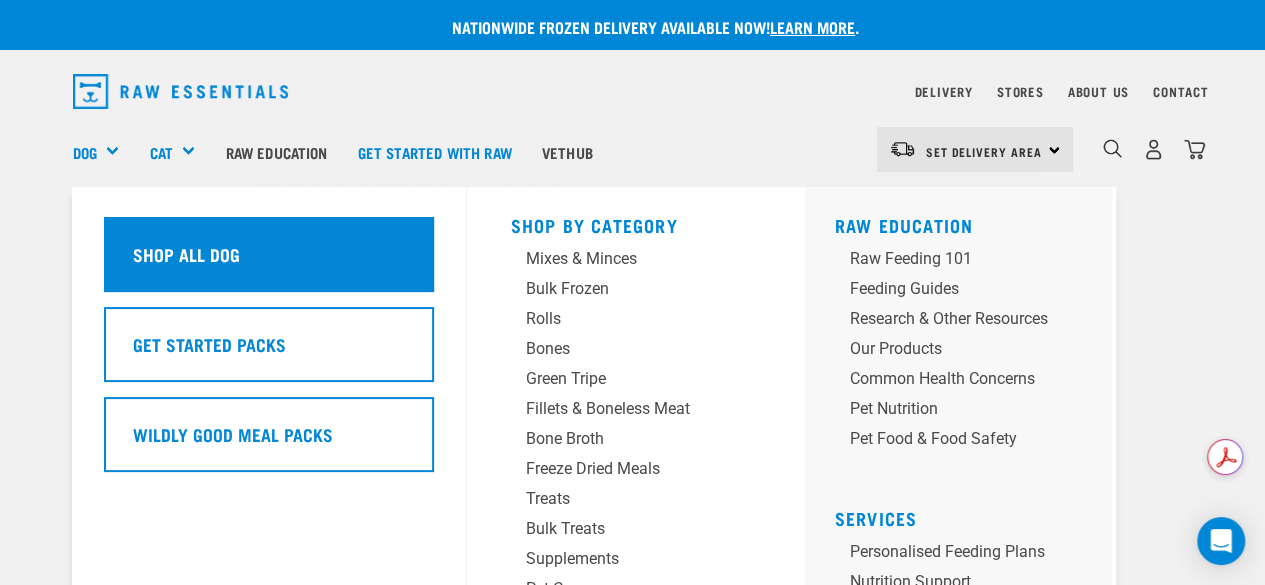 click on "Shop all dog" at bounding box center (269, 254) 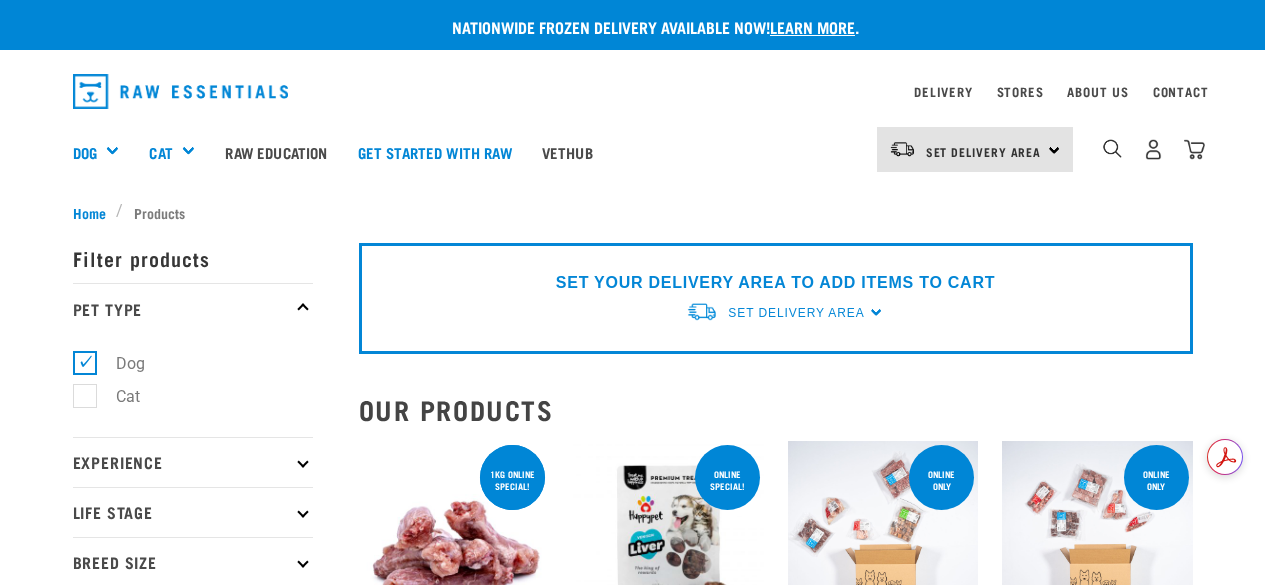scroll, scrollTop: 0, scrollLeft: 0, axis: both 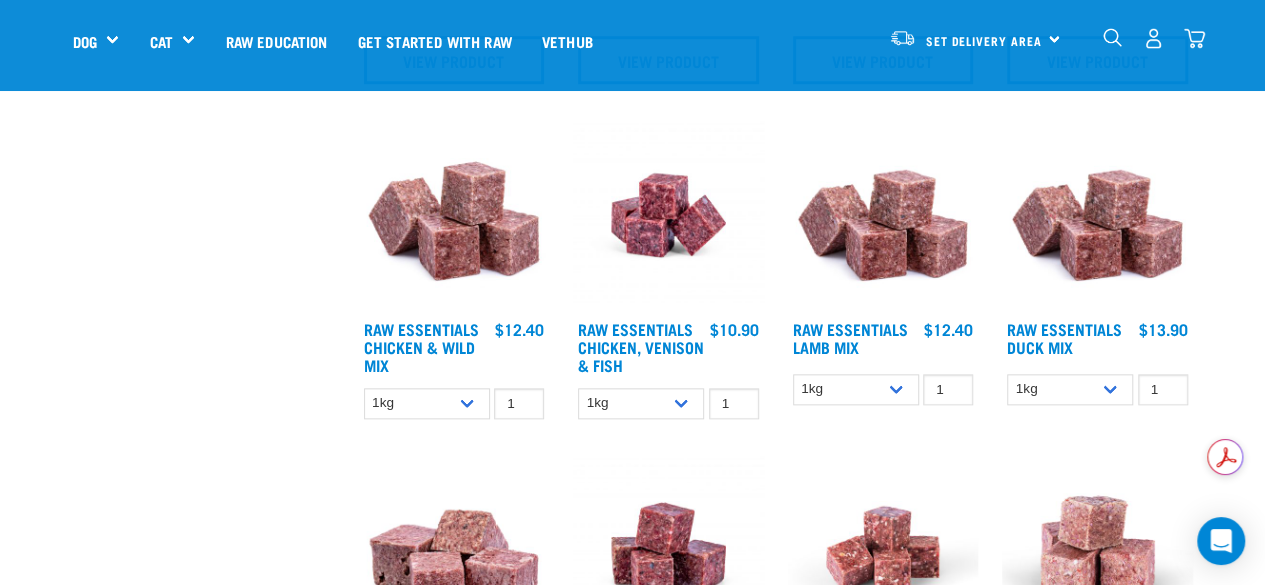 click at bounding box center [668, 215] 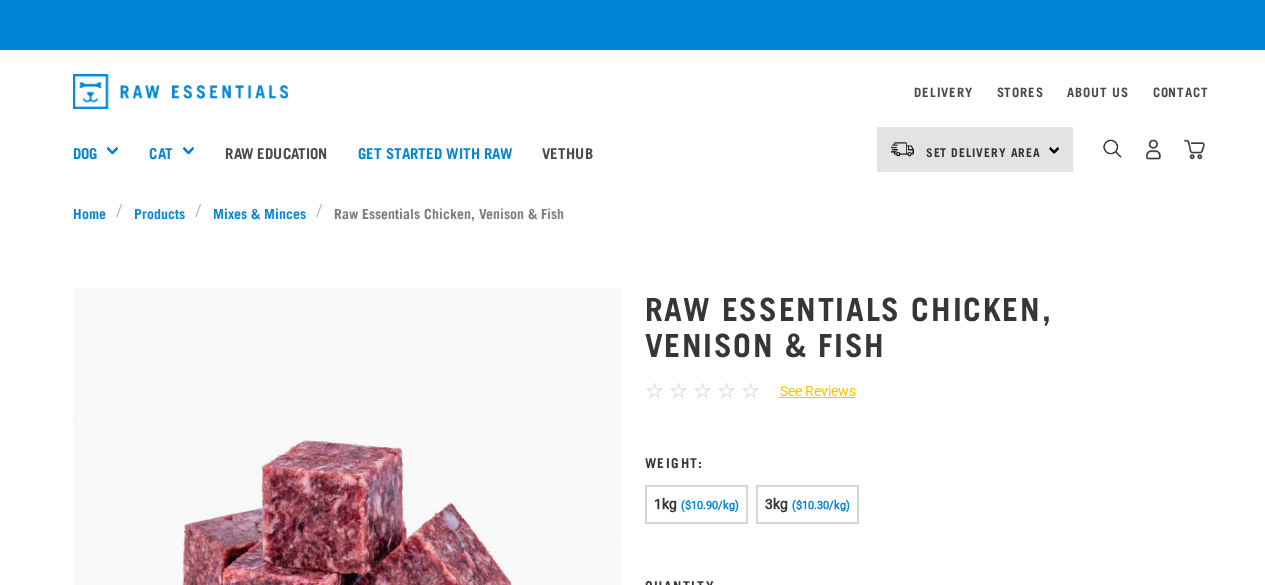 scroll, scrollTop: 0, scrollLeft: 0, axis: both 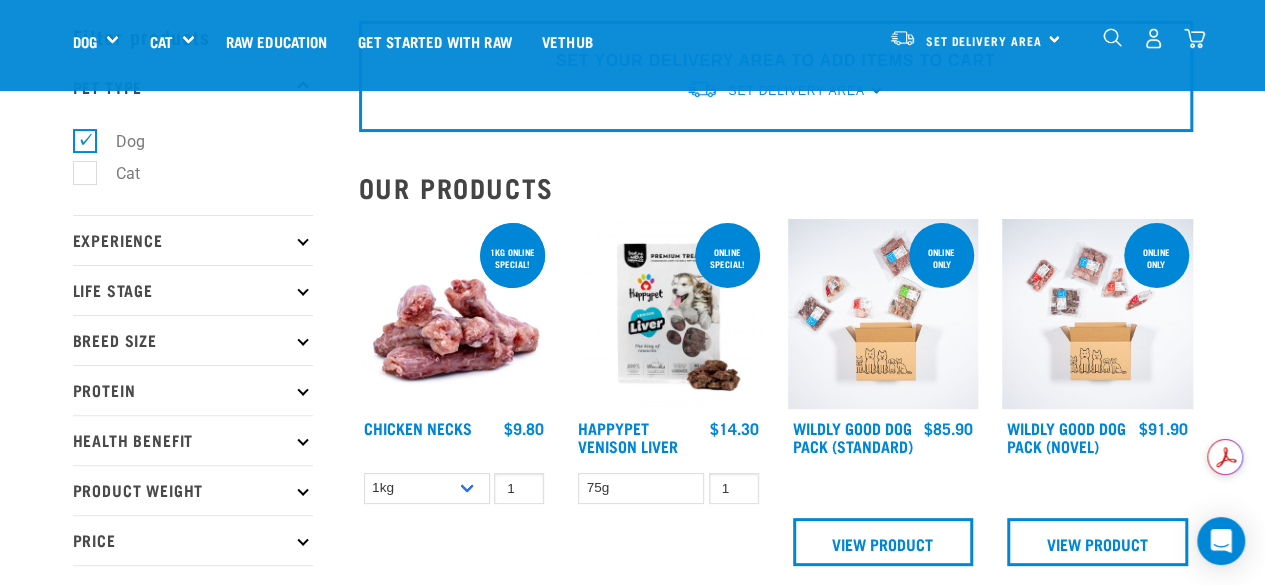 click on "Product Weight" at bounding box center (193, 490) 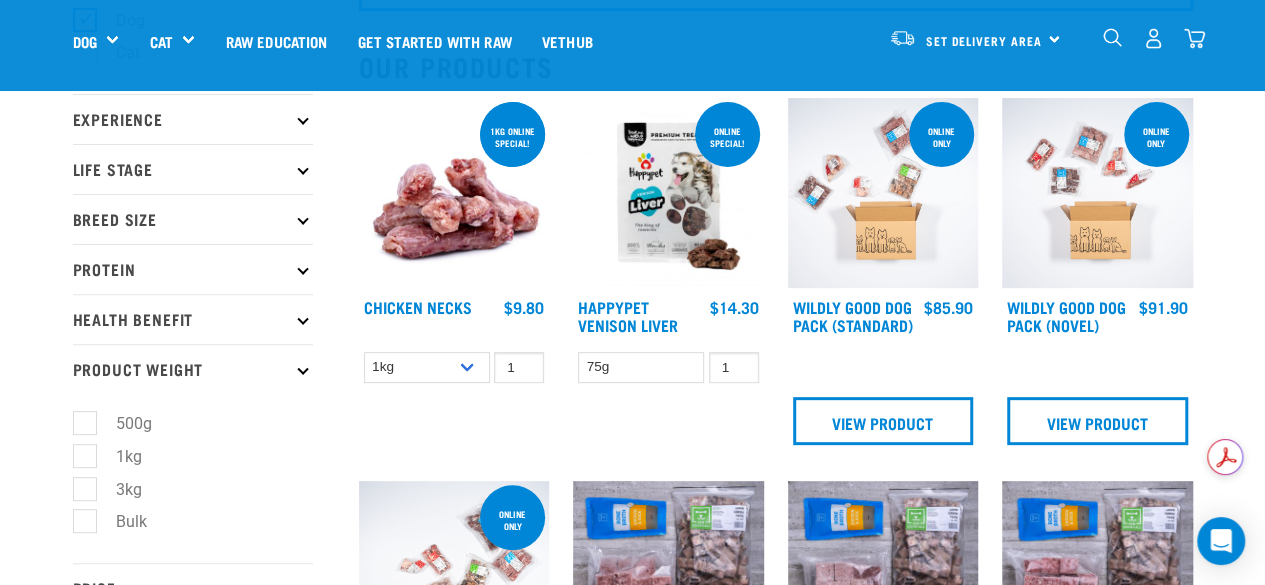scroll, scrollTop: 280, scrollLeft: 0, axis: vertical 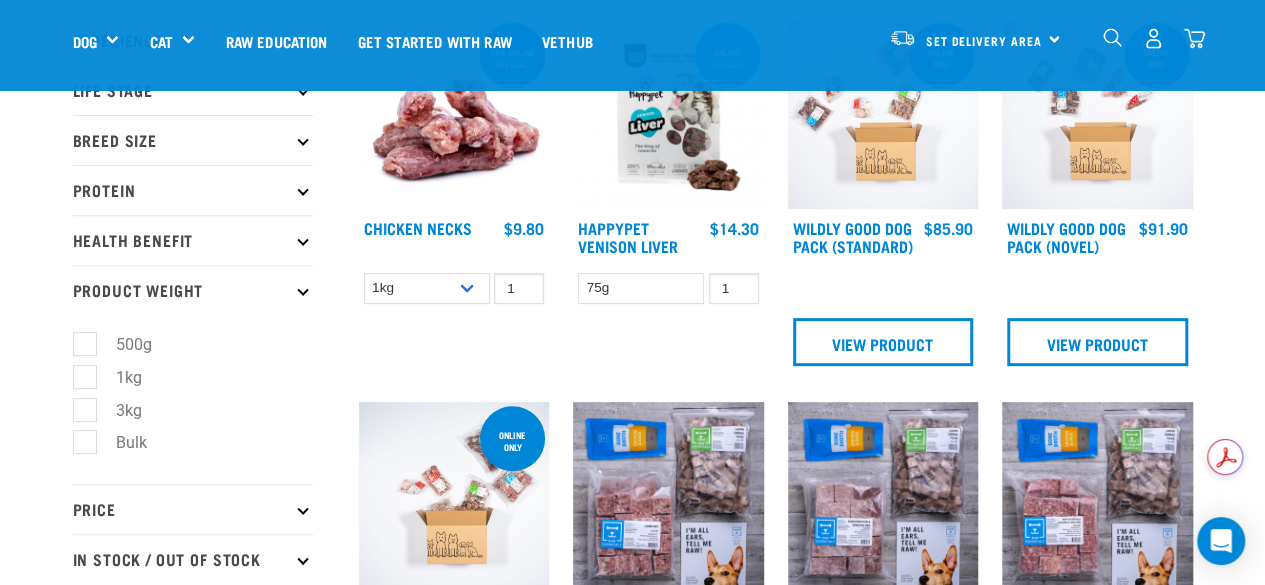 click on "Bulk" at bounding box center (119, 442) 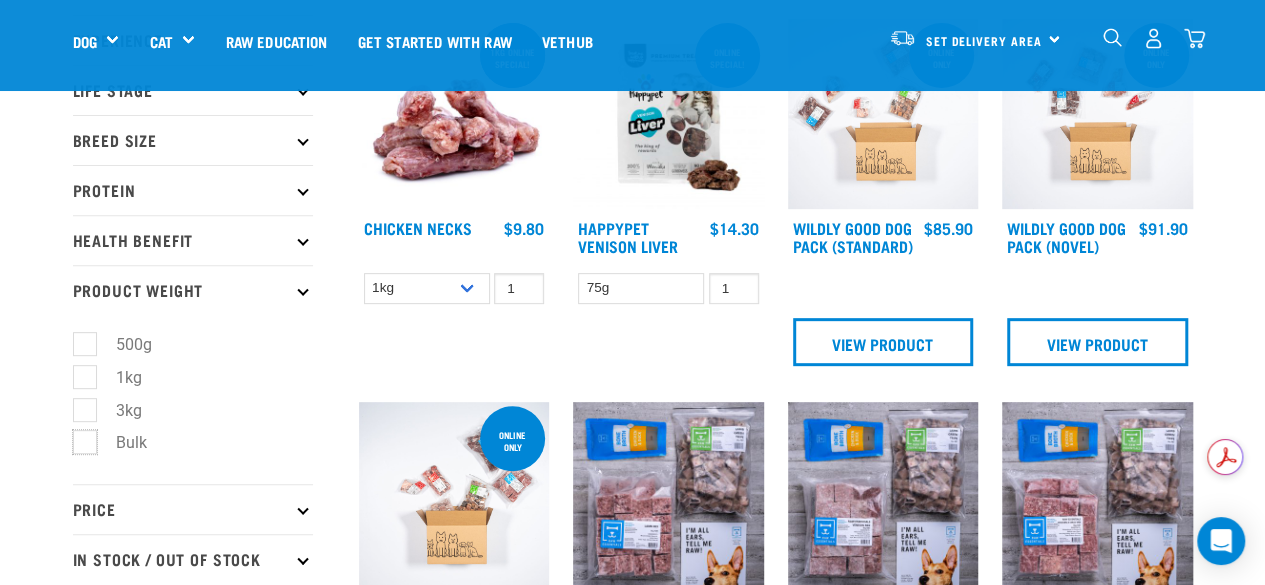 click on "Bulk" at bounding box center (79, 439) 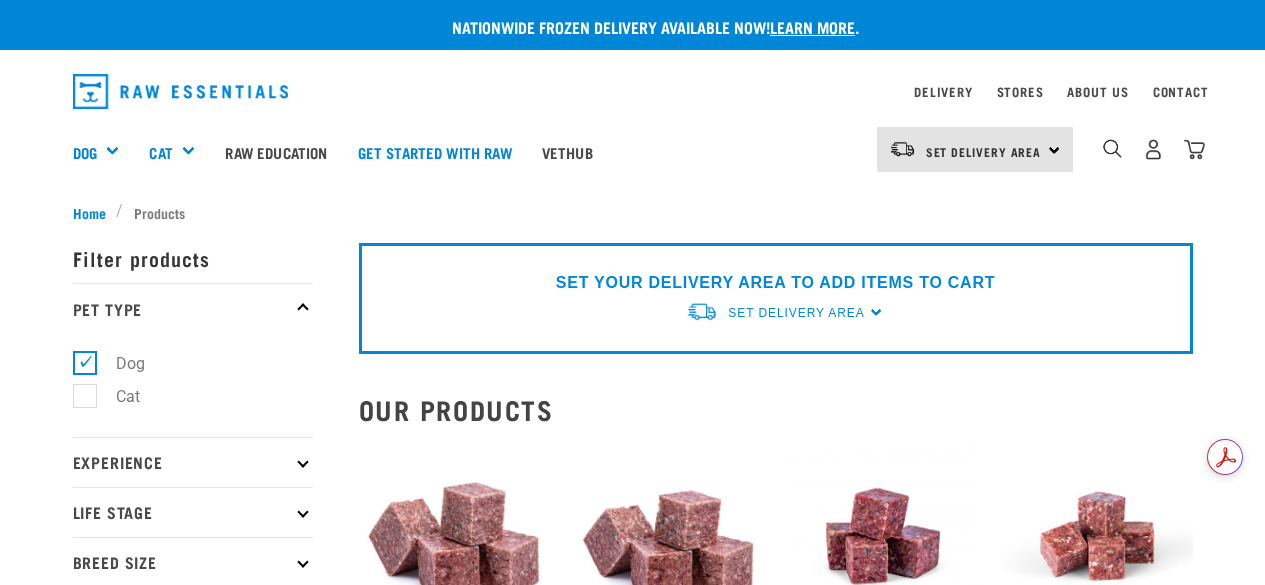 scroll, scrollTop: 0, scrollLeft: 0, axis: both 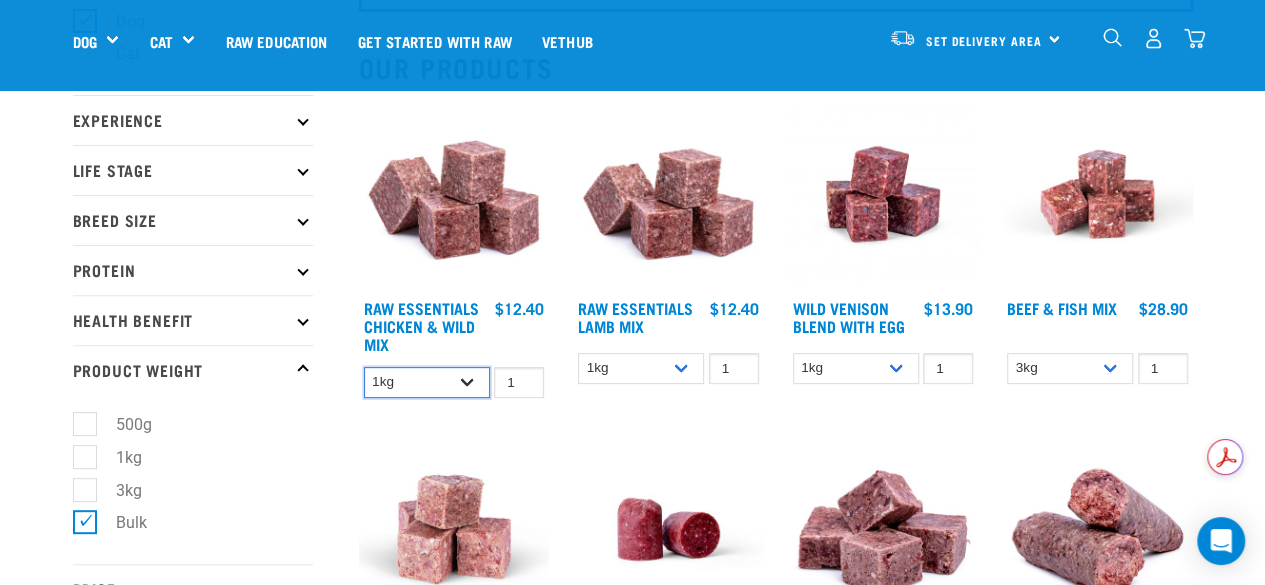 click on "1kg
3kg
Bulk (10kg)" at bounding box center (427, 382) 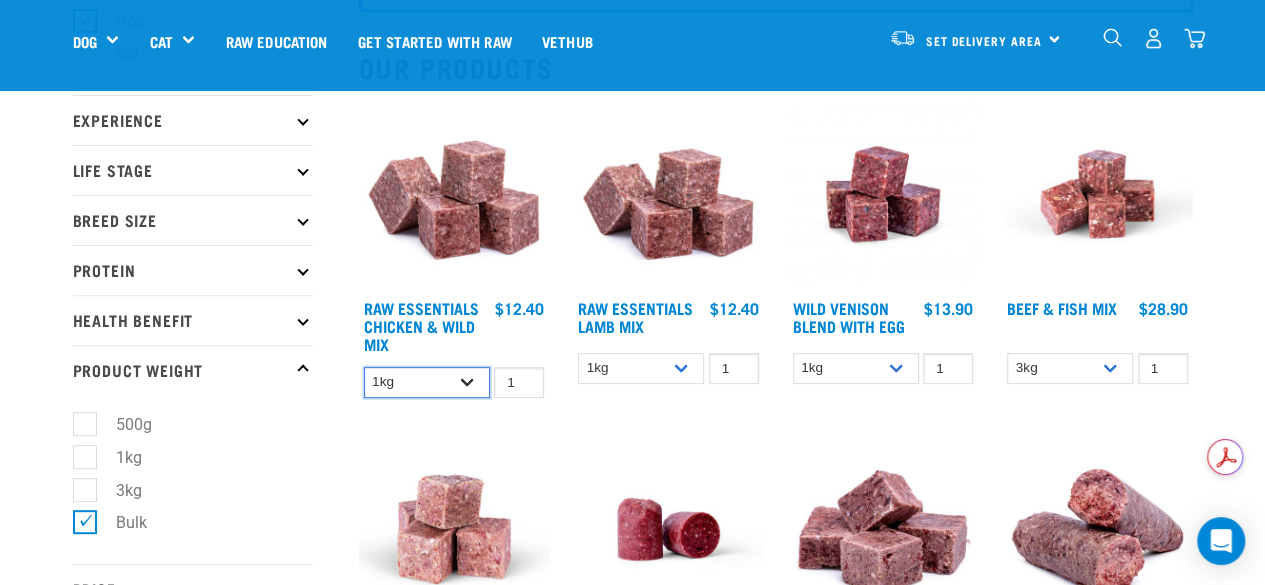 select on "14881" 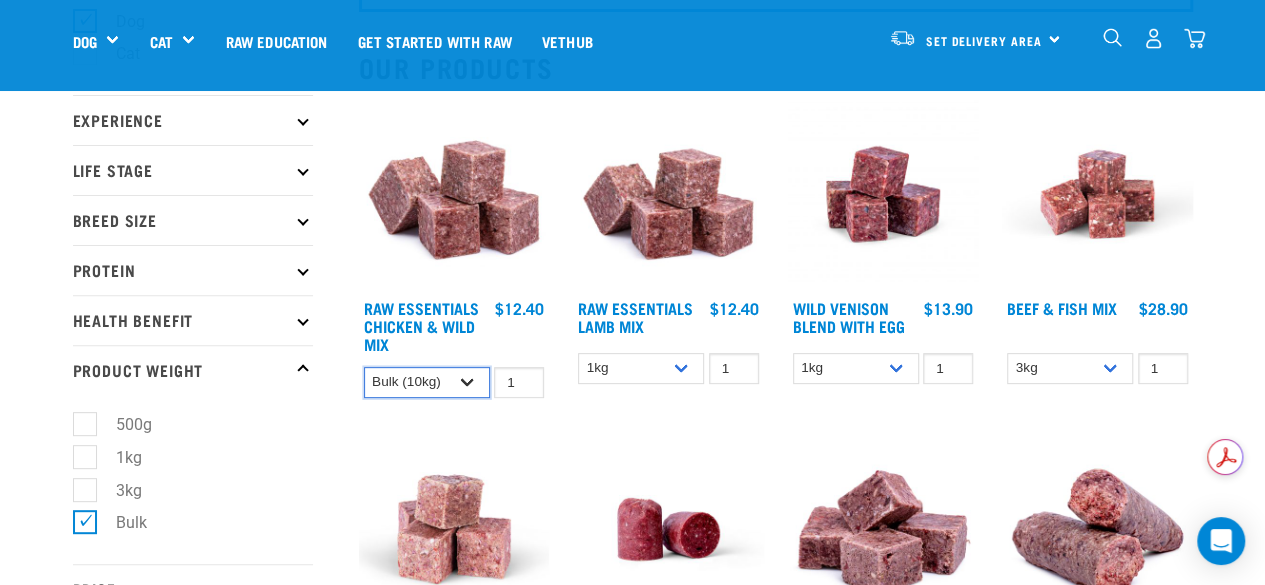 click on "1kg
3kg
Bulk (10kg)" at bounding box center (427, 382) 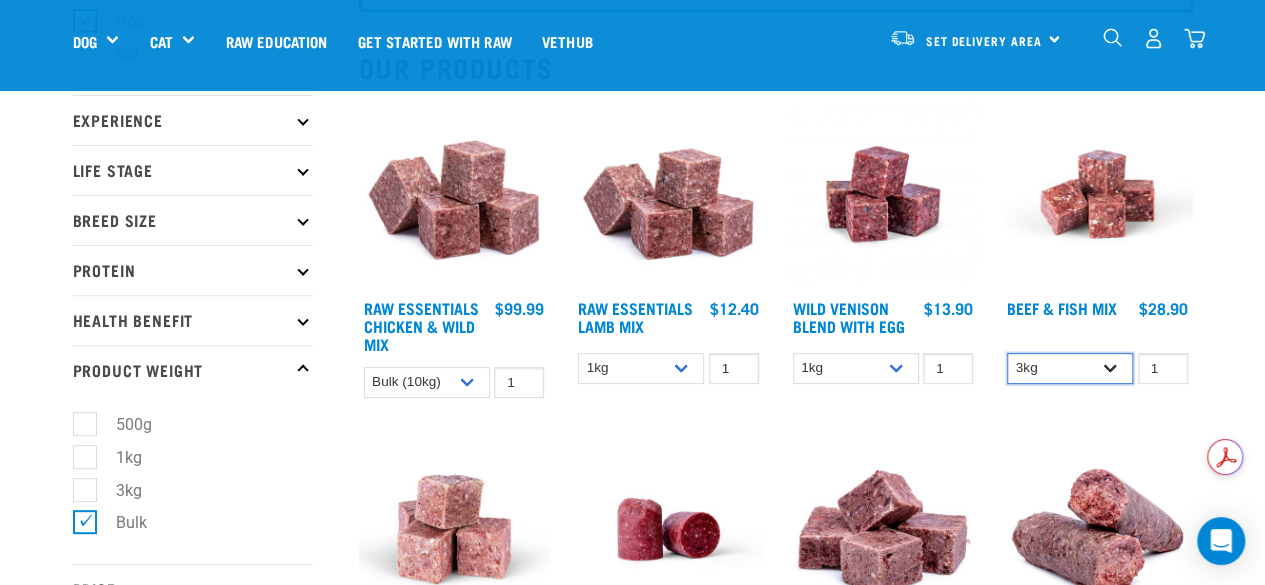 click on "3kg
Bulk (10kg)" at bounding box center (1070, 368) 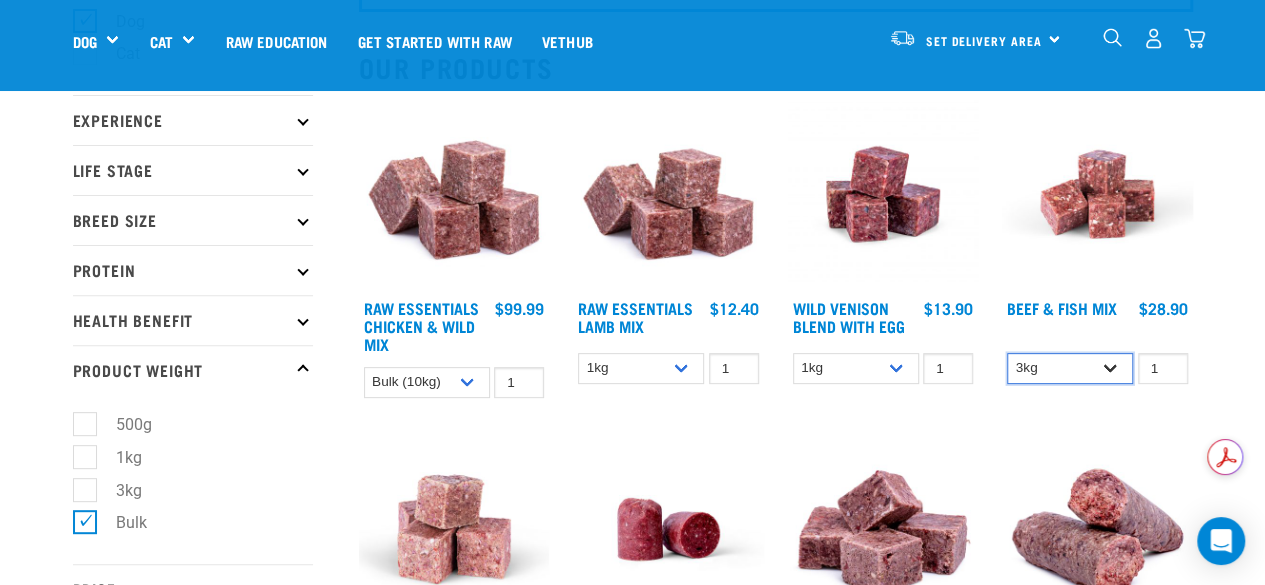 select on "435759" 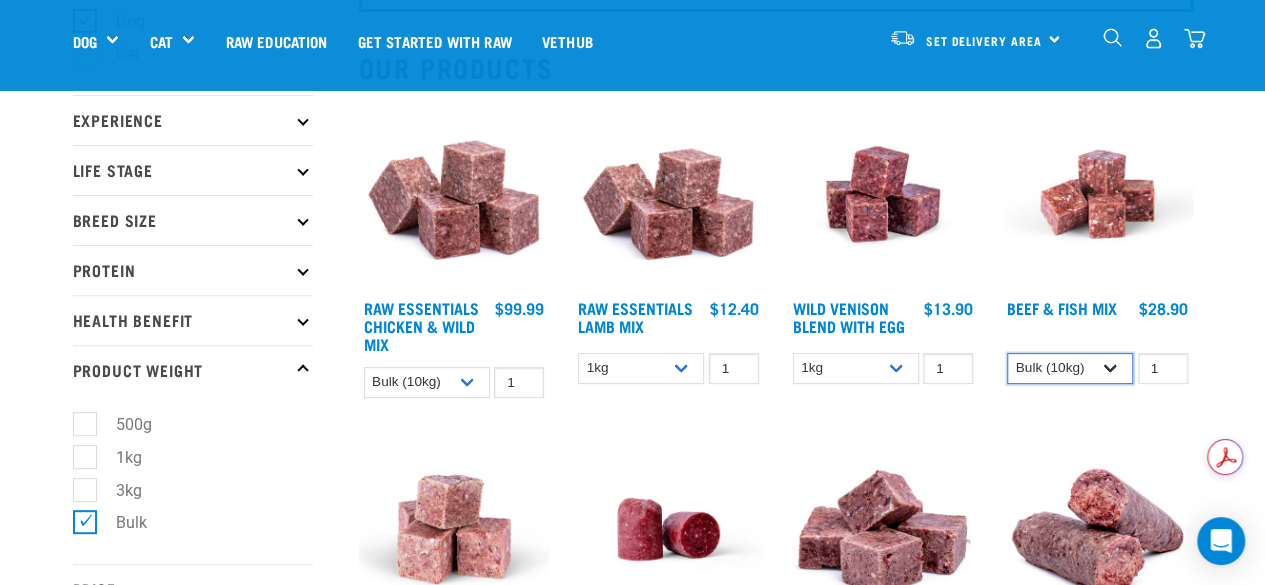 click on "3kg
Bulk (10kg)" at bounding box center [1070, 368] 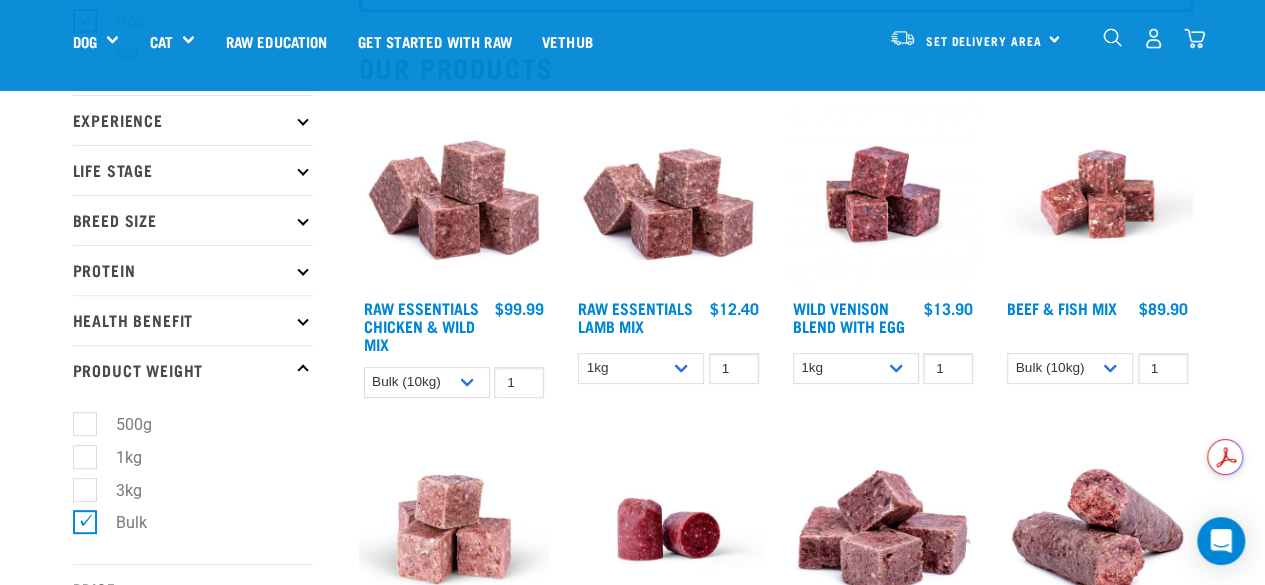 click on "Nationwide frozen delivery available now!  Learn more .
Delivery
Stores
About Us
Contact" at bounding box center (632, 1112) 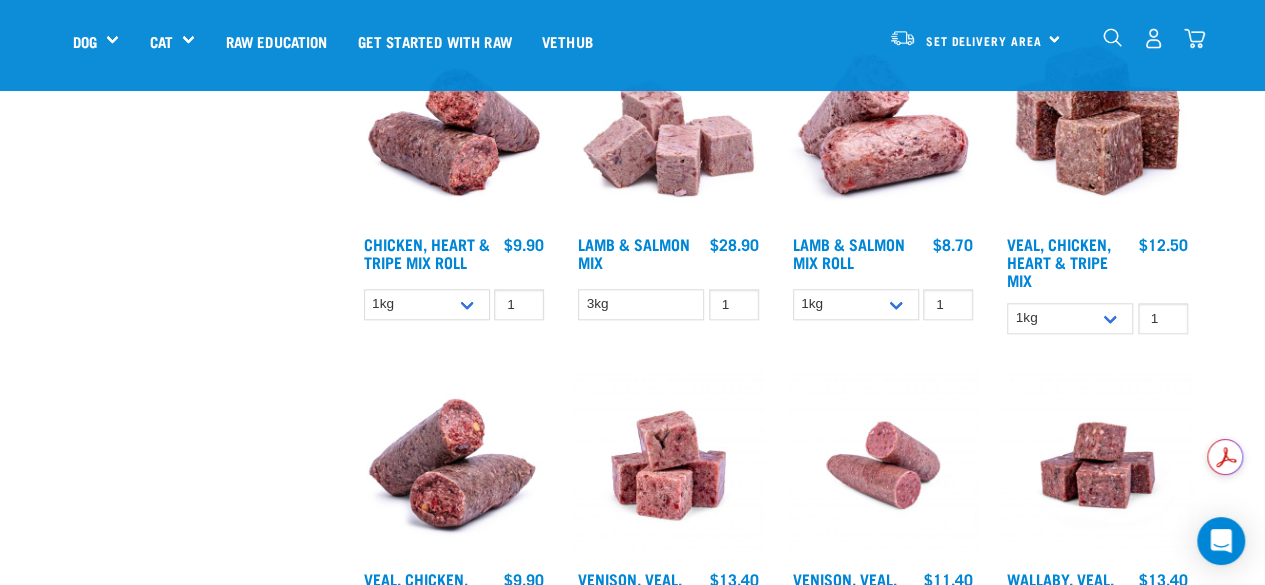 scroll, scrollTop: 960, scrollLeft: 0, axis: vertical 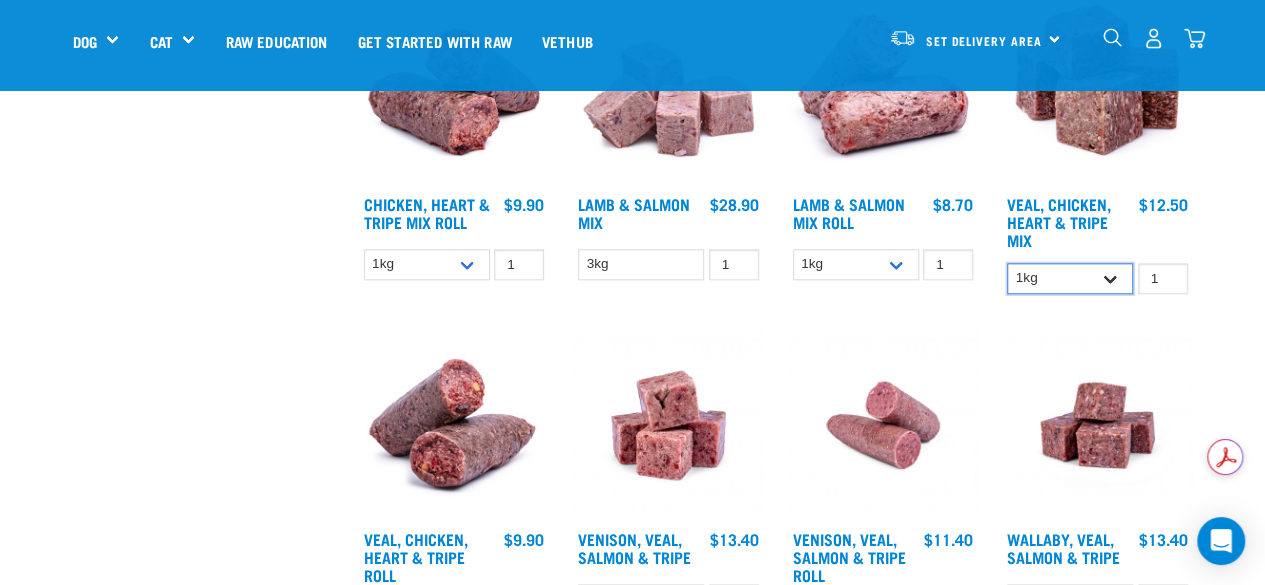 click on "1kg
3kg" at bounding box center [1070, 278] 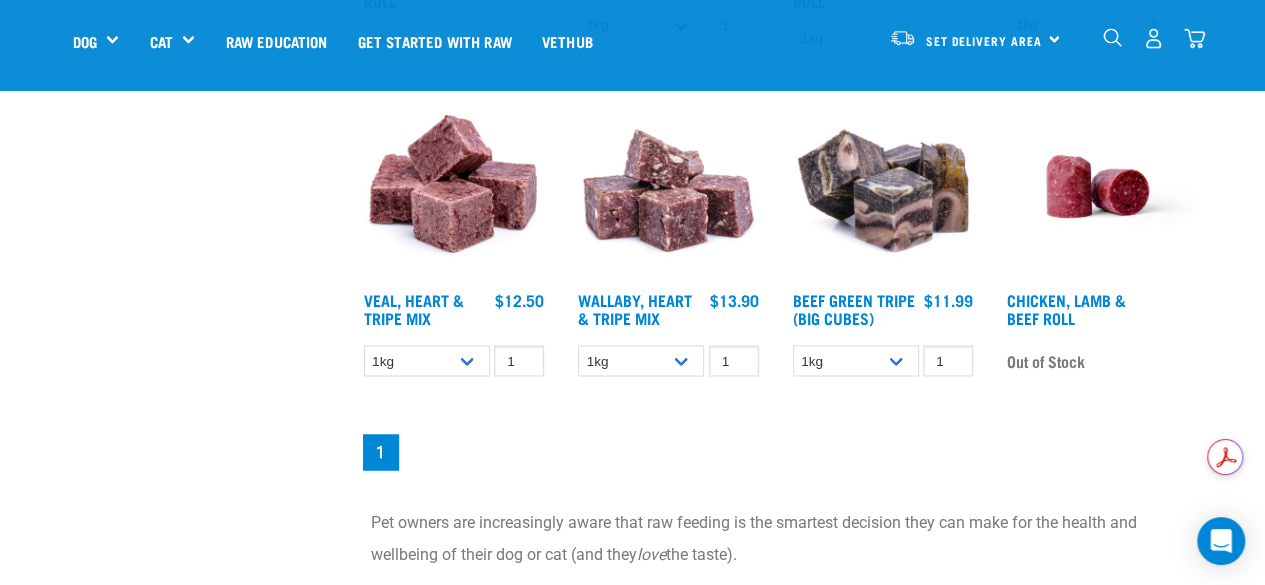scroll, scrollTop: 1546, scrollLeft: 0, axis: vertical 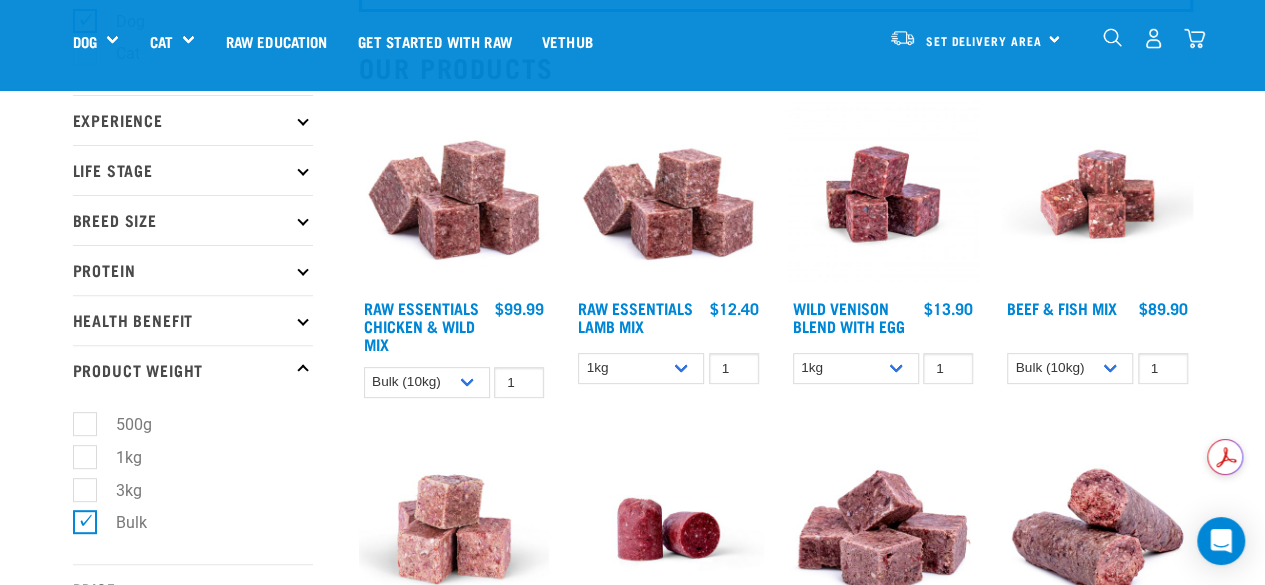 click on "3kg" at bounding box center [117, 490] 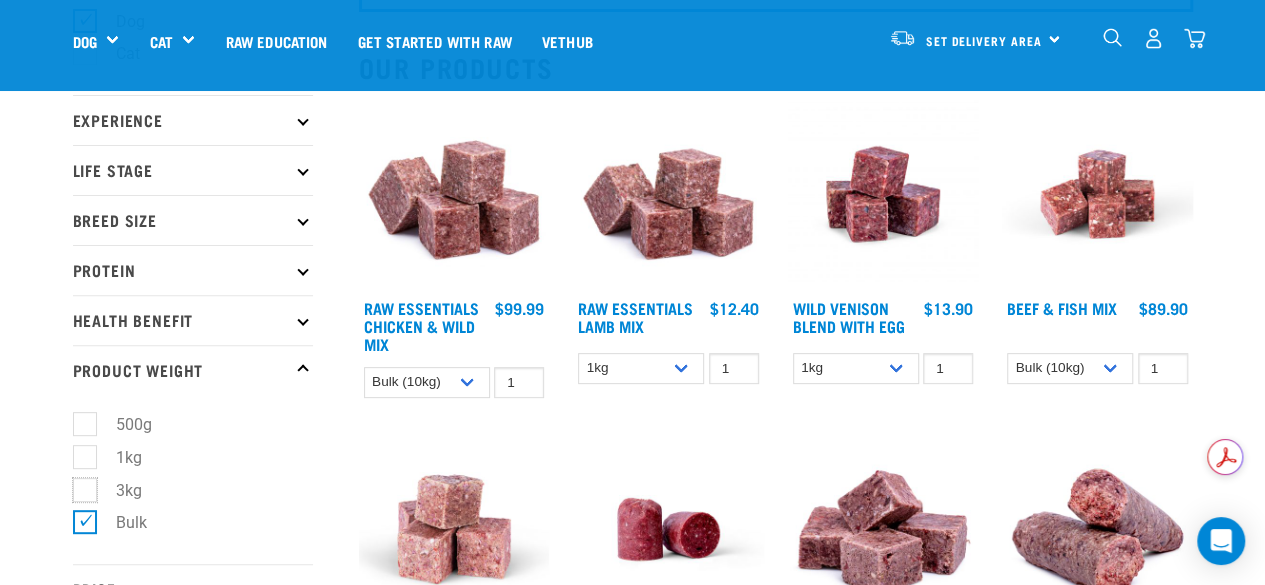 click on "3kg" at bounding box center [79, 486] 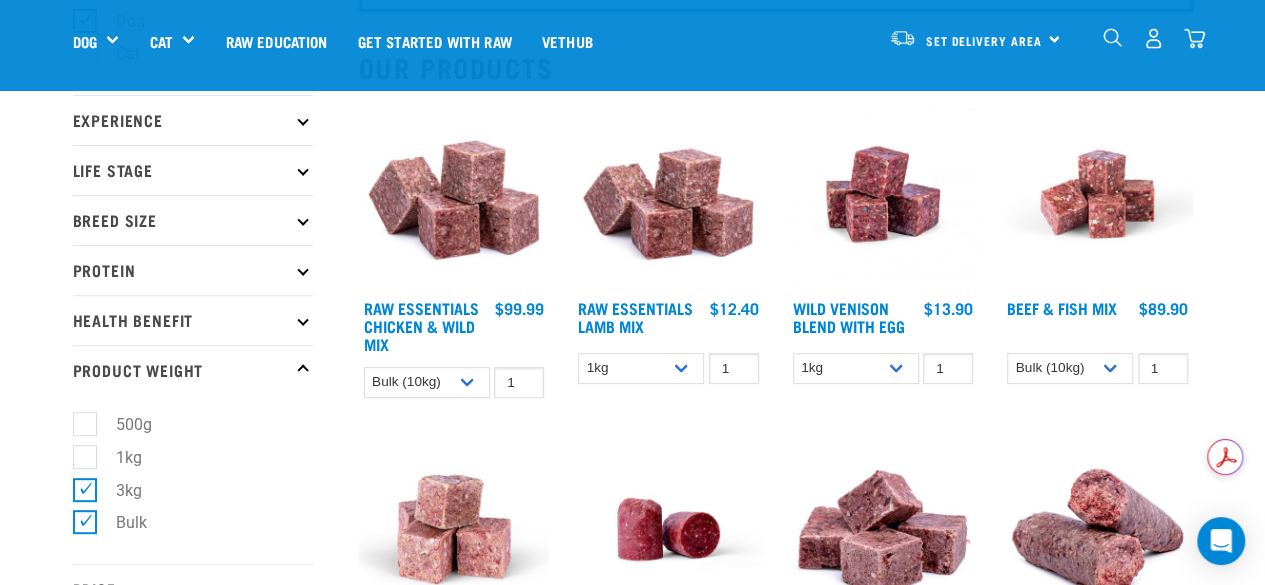 click on "Bulk" at bounding box center (119, 522) 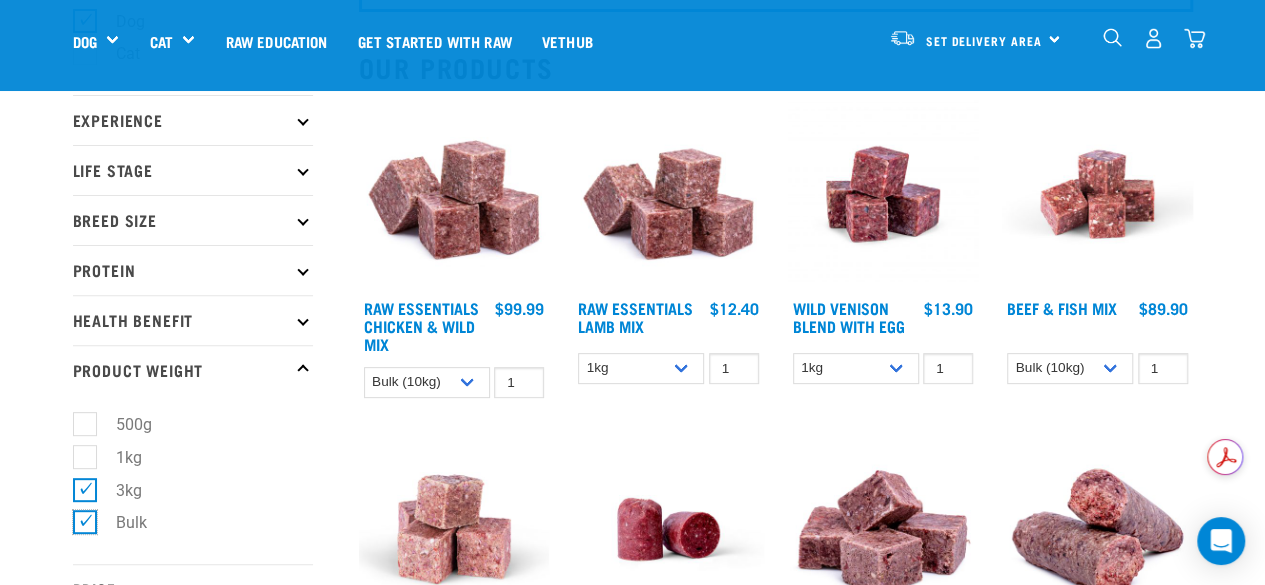 click on "Bulk" at bounding box center [79, 519] 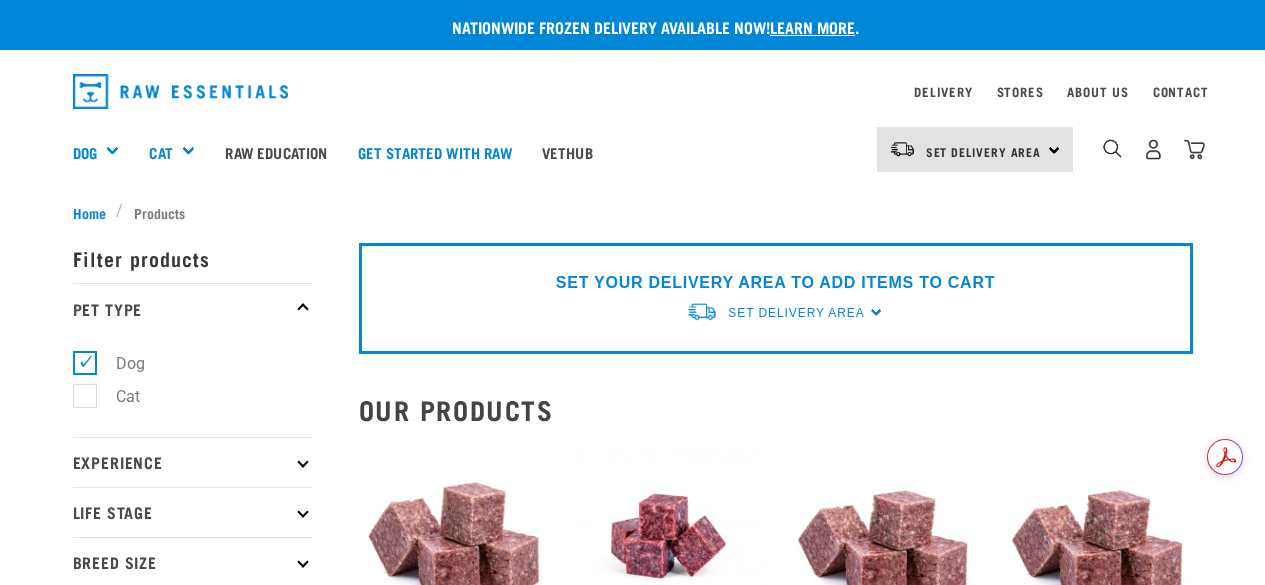 scroll, scrollTop: 0, scrollLeft: 0, axis: both 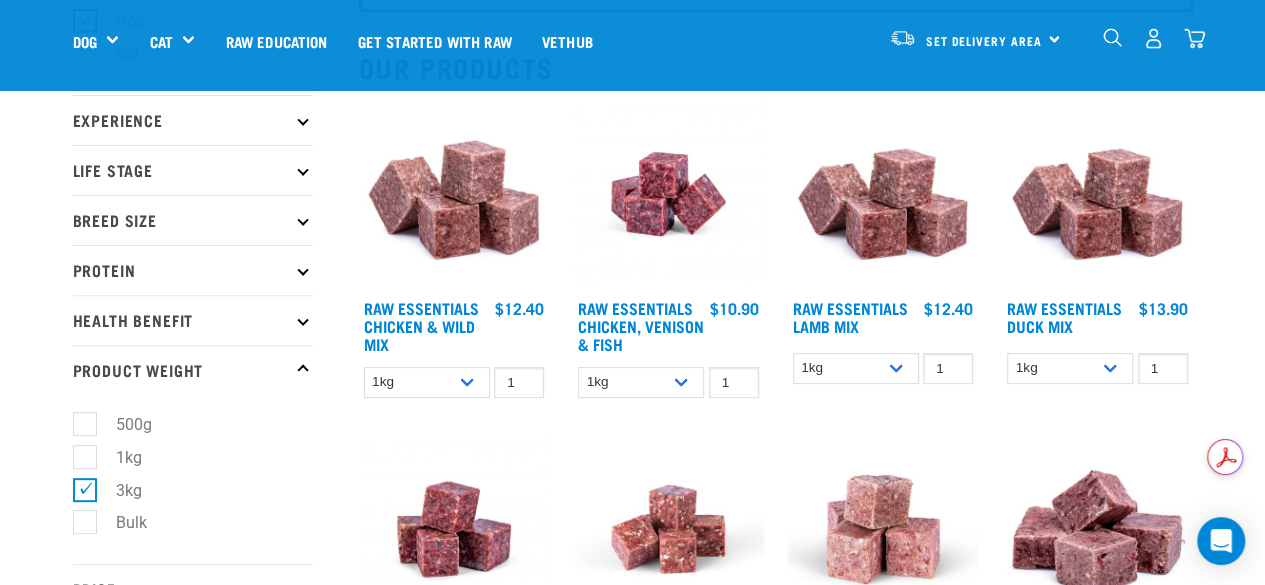click on "3kg" at bounding box center [117, 490] 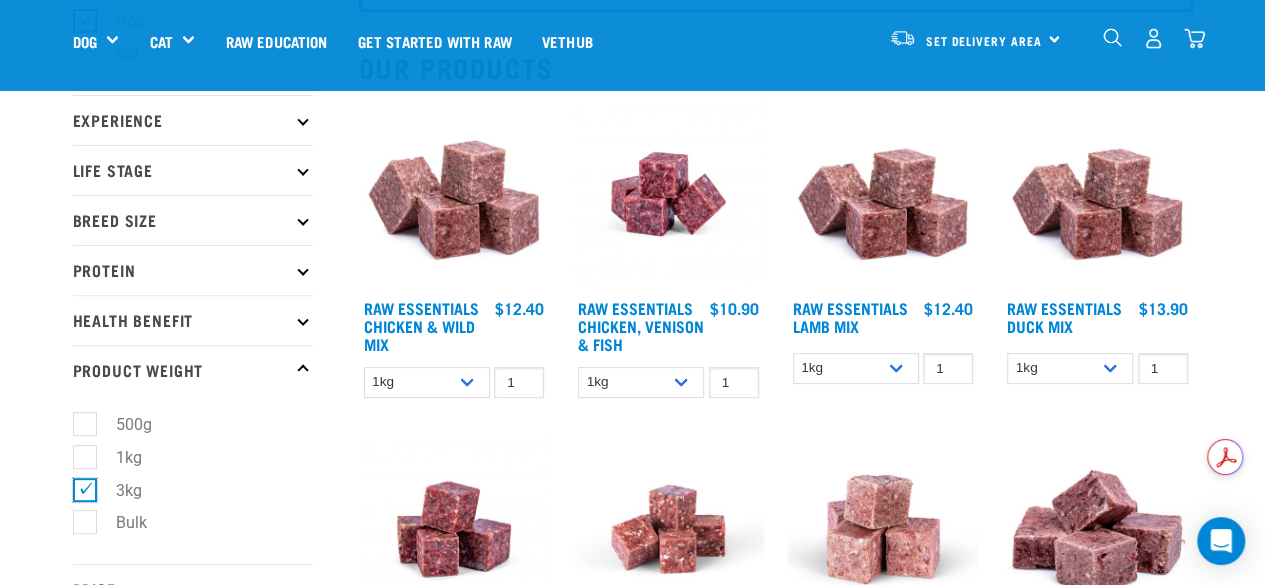 click on "3kg" at bounding box center (79, 486) 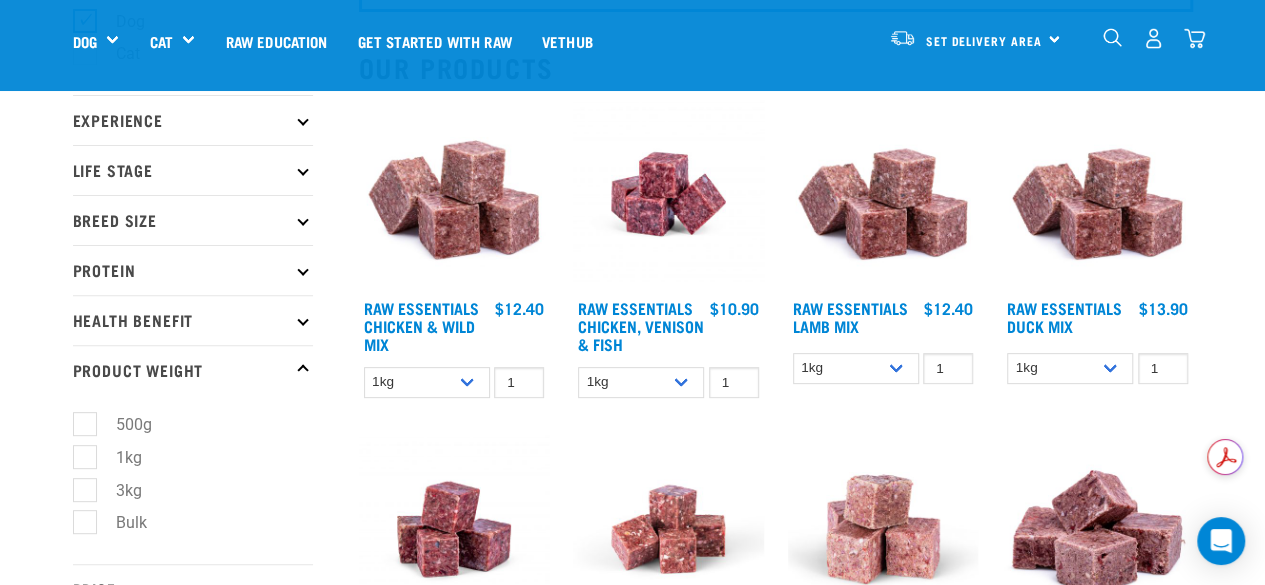 click on "Bulk" at bounding box center (119, 522) 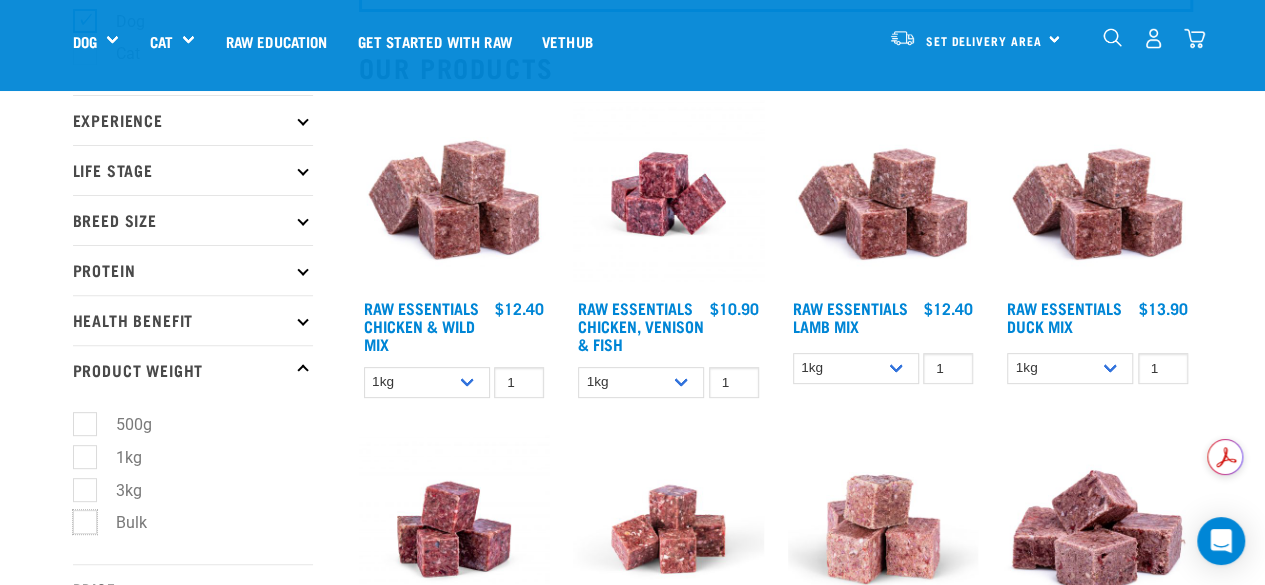 click on "Bulk" at bounding box center [79, 519] 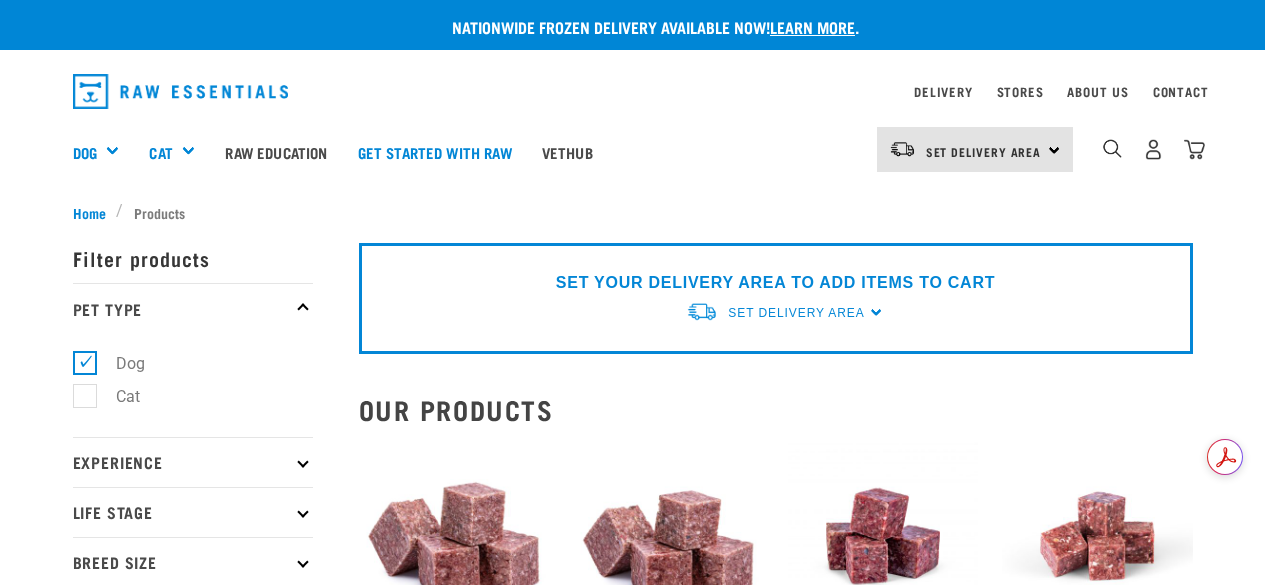 scroll, scrollTop: 0, scrollLeft: 0, axis: both 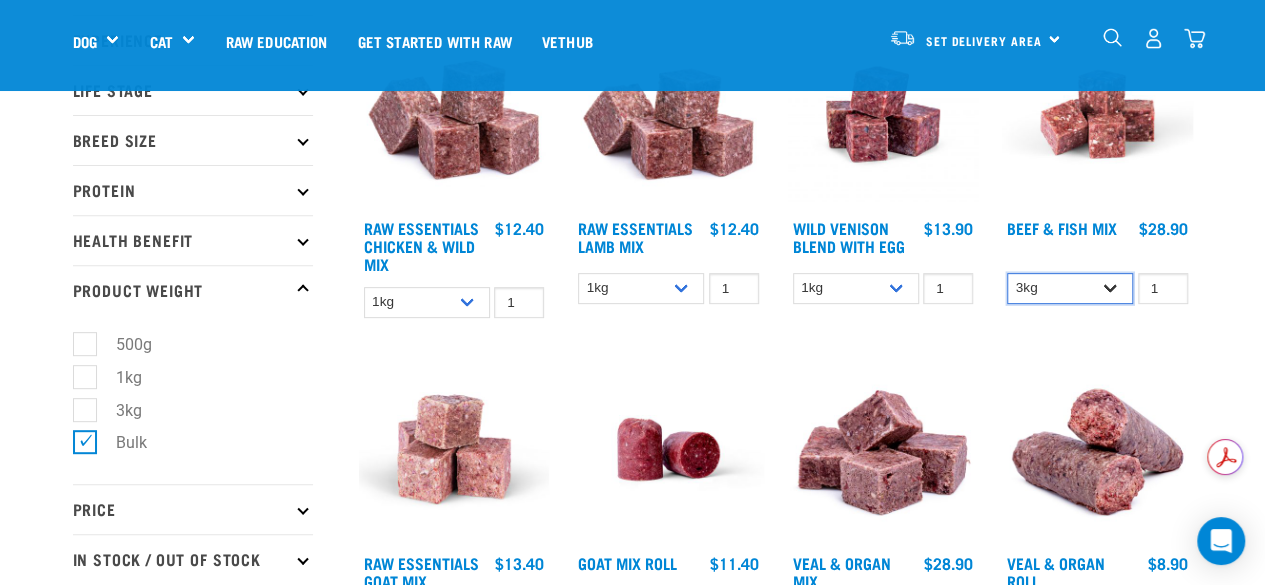 click on "3kg
Bulk (10kg)" at bounding box center (1070, 288) 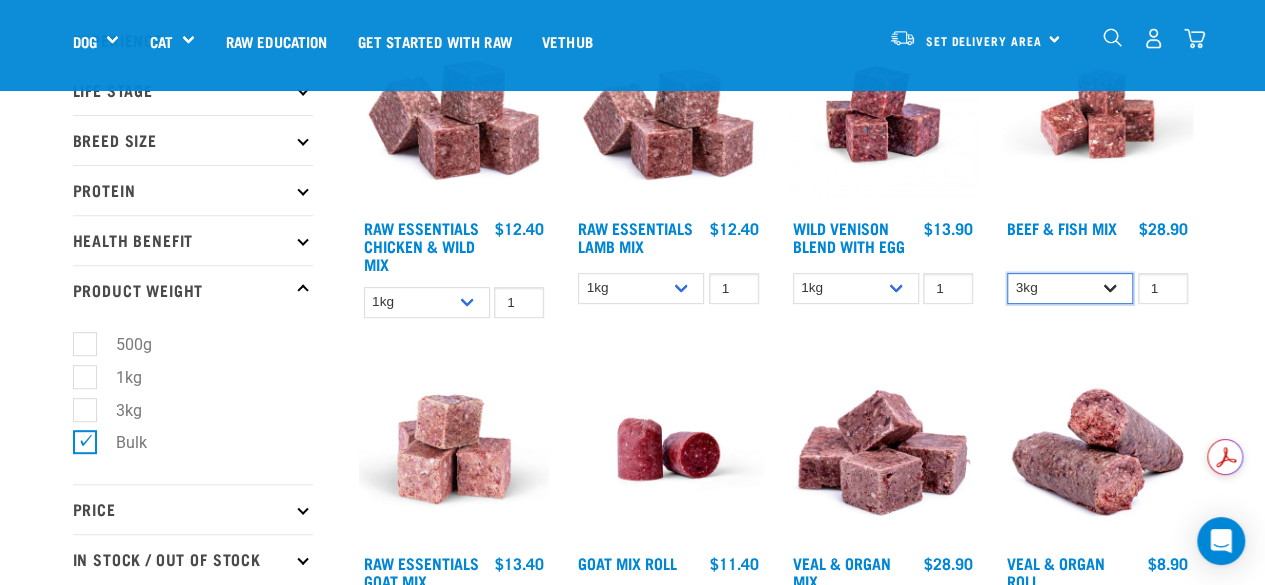 select on "435759" 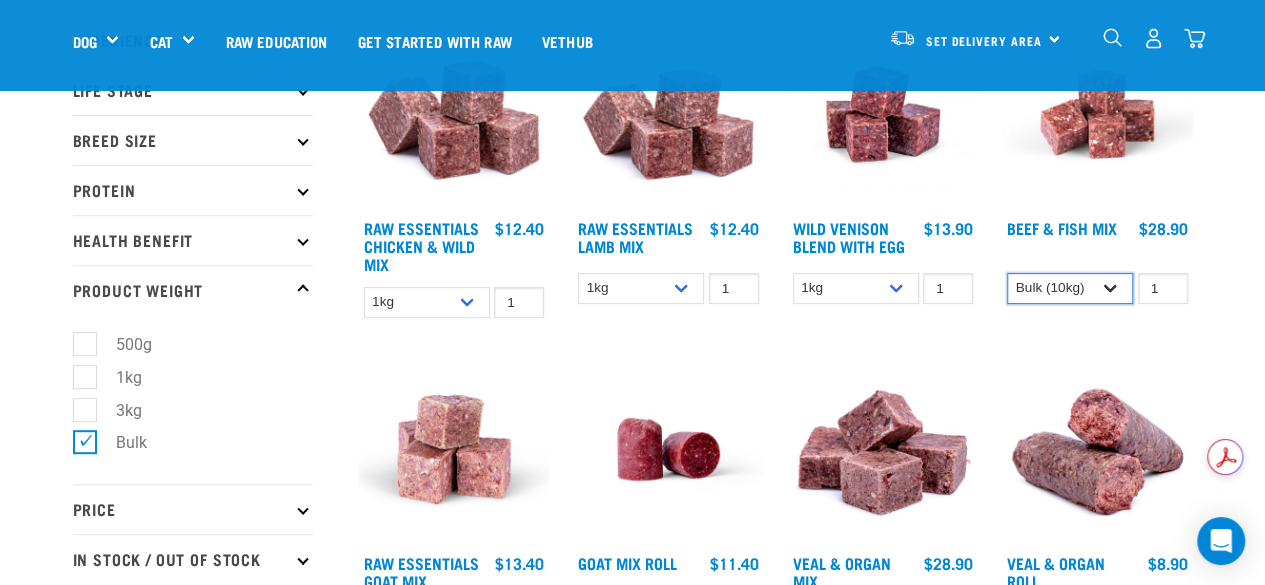 click on "3kg
Bulk (10kg)" at bounding box center [1070, 288] 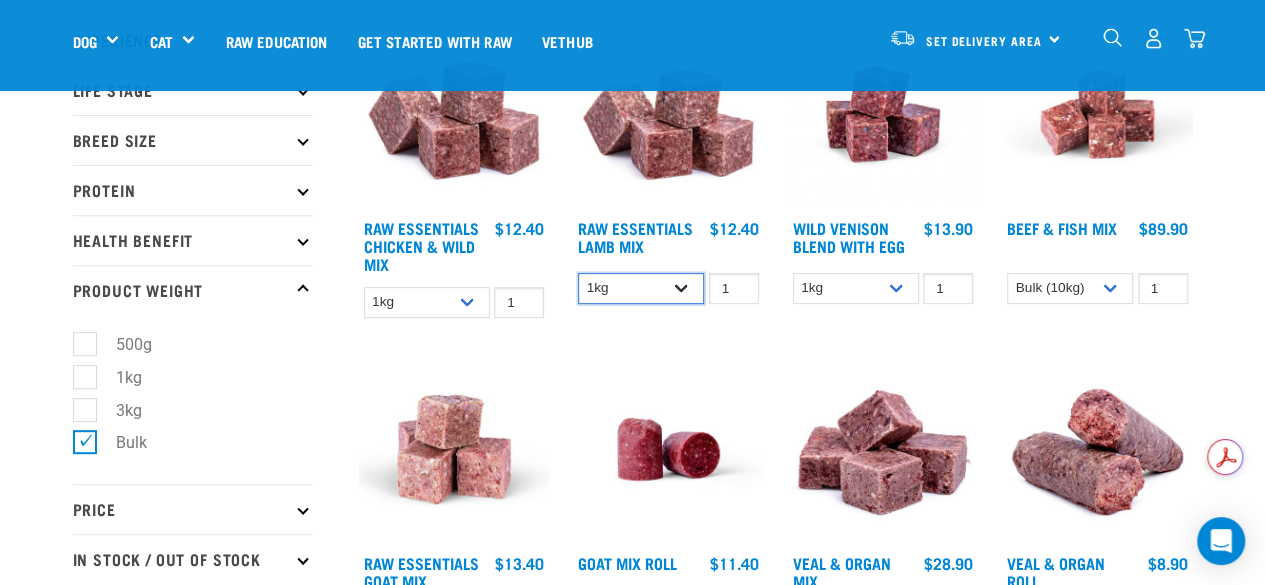 click on "1kg
3kg
Bulk (10kg)" at bounding box center [641, 288] 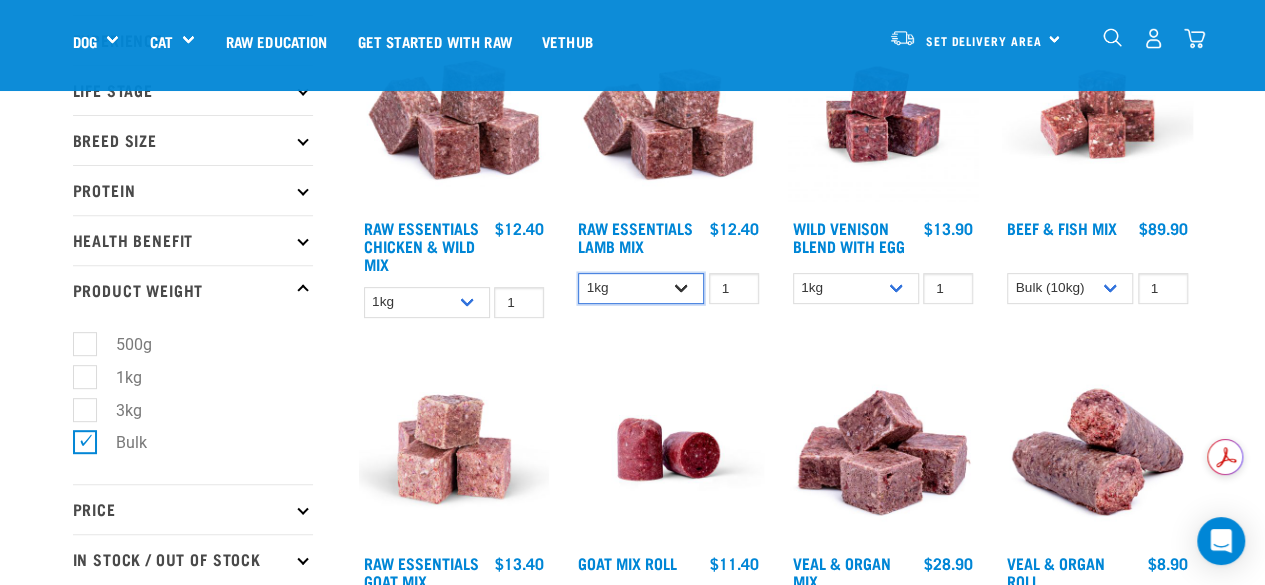 select on "341961" 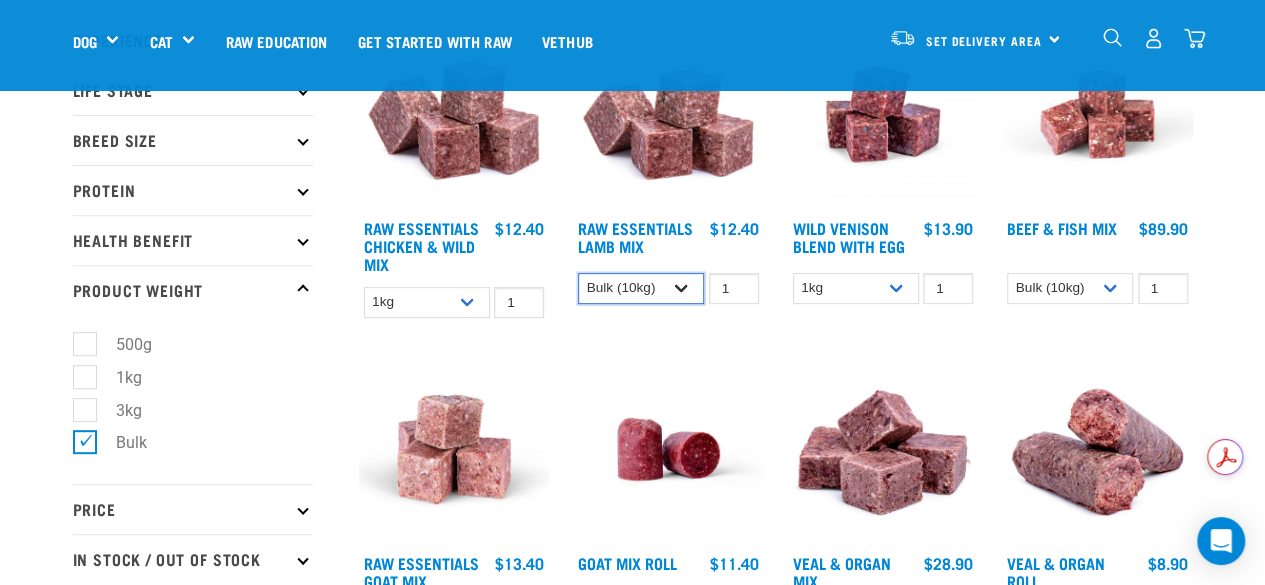 click on "1kg
3kg
Bulk (10kg)" at bounding box center (641, 288) 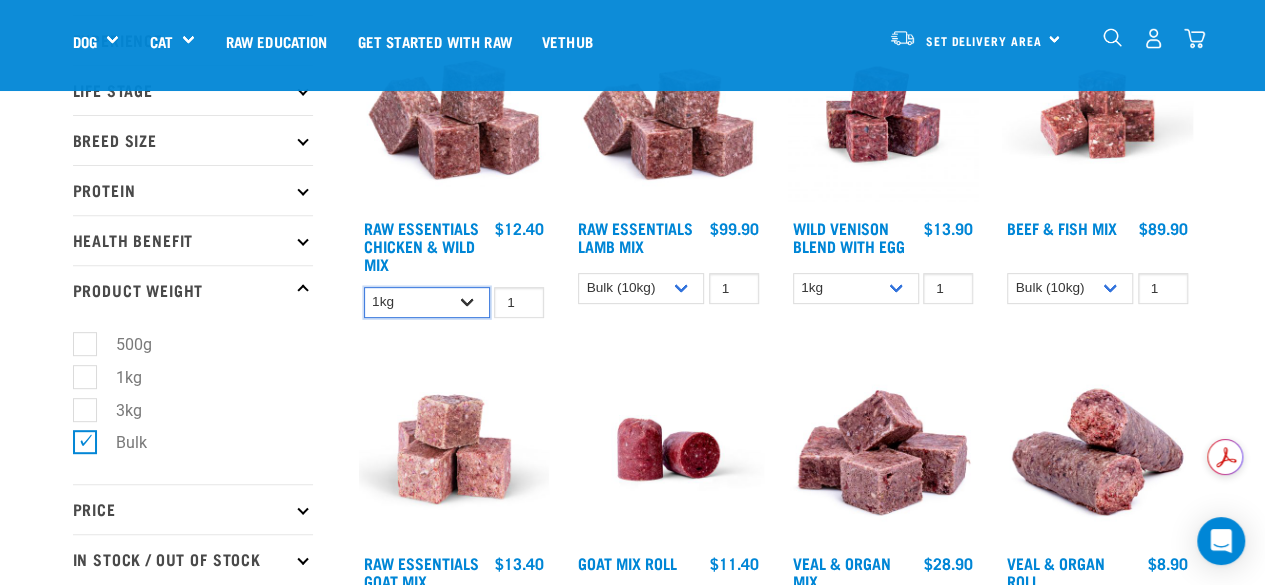 click on "1kg
3kg
Bulk (10kg)" at bounding box center (427, 302) 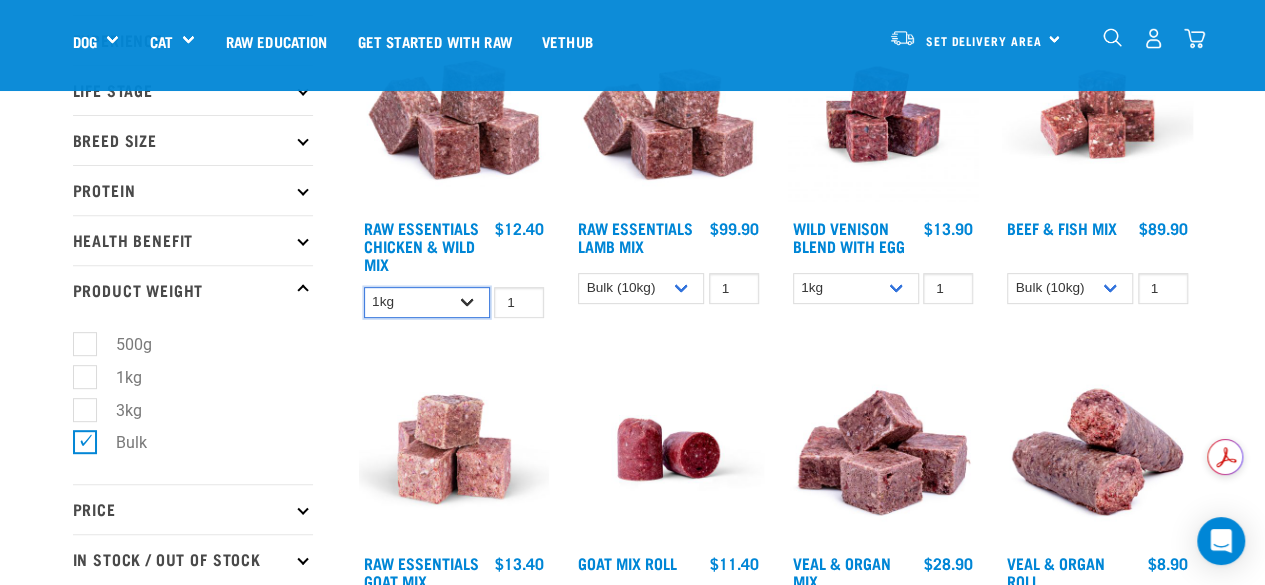select on "14881" 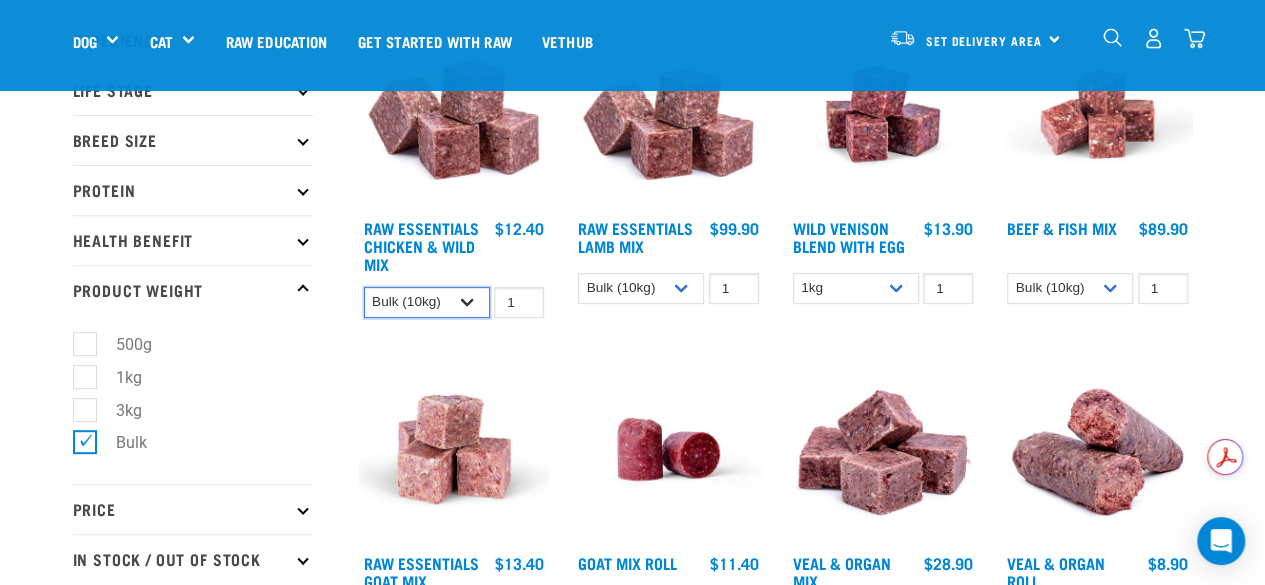 click on "1kg
3kg
Bulk (10kg)" at bounding box center (427, 302) 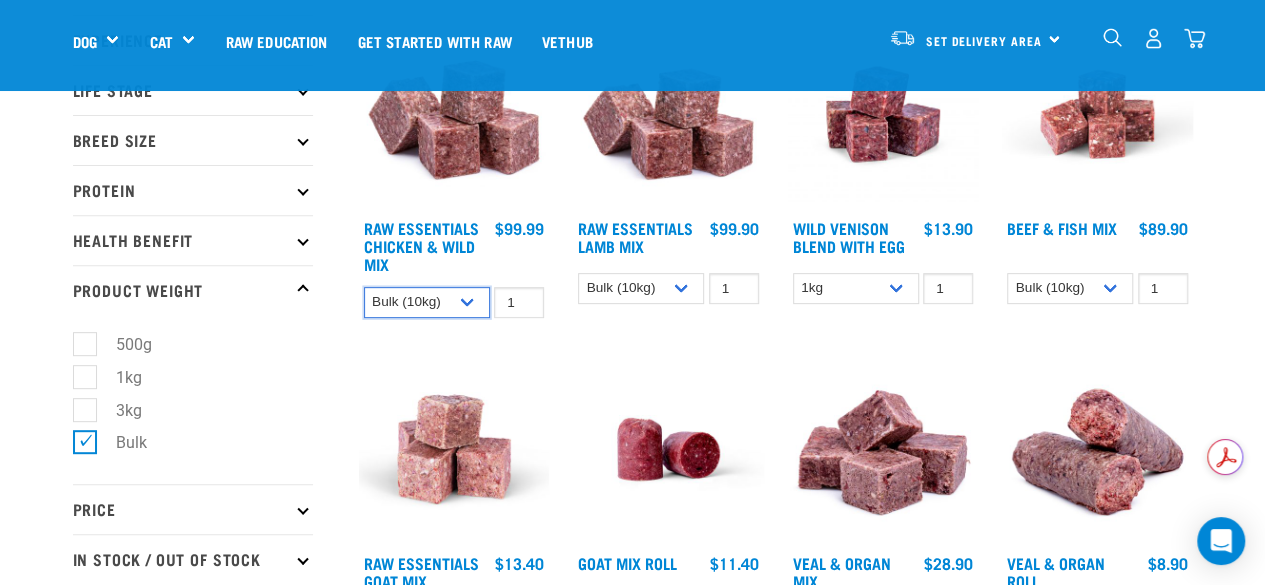 scroll, scrollTop: 320, scrollLeft: 0, axis: vertical 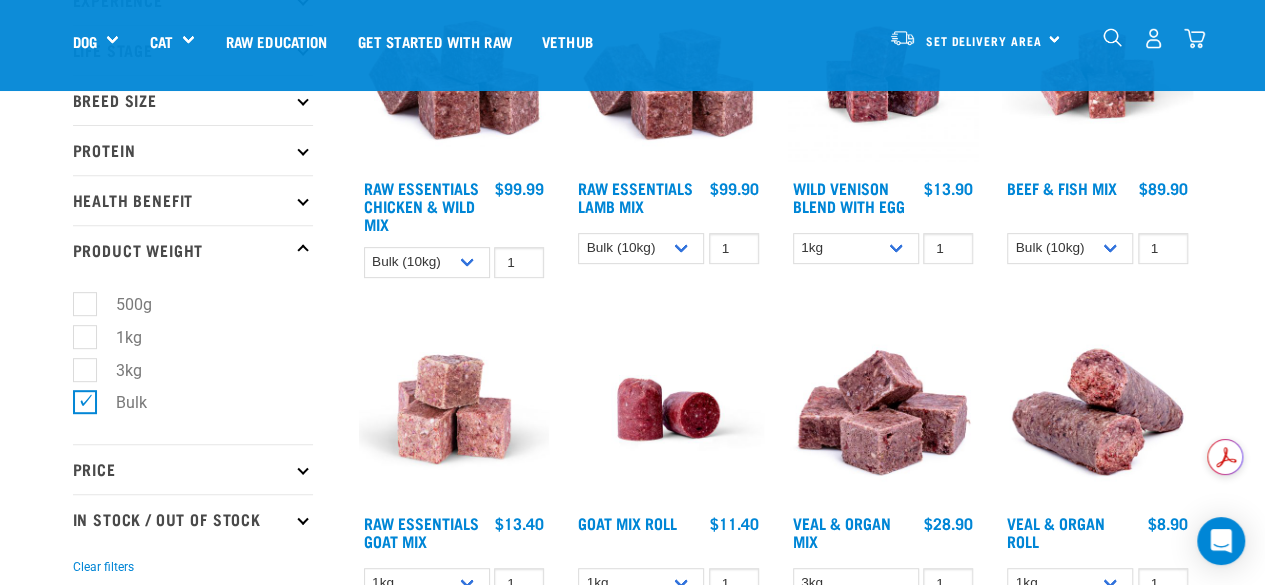 click at bounding box center [1097, 74] 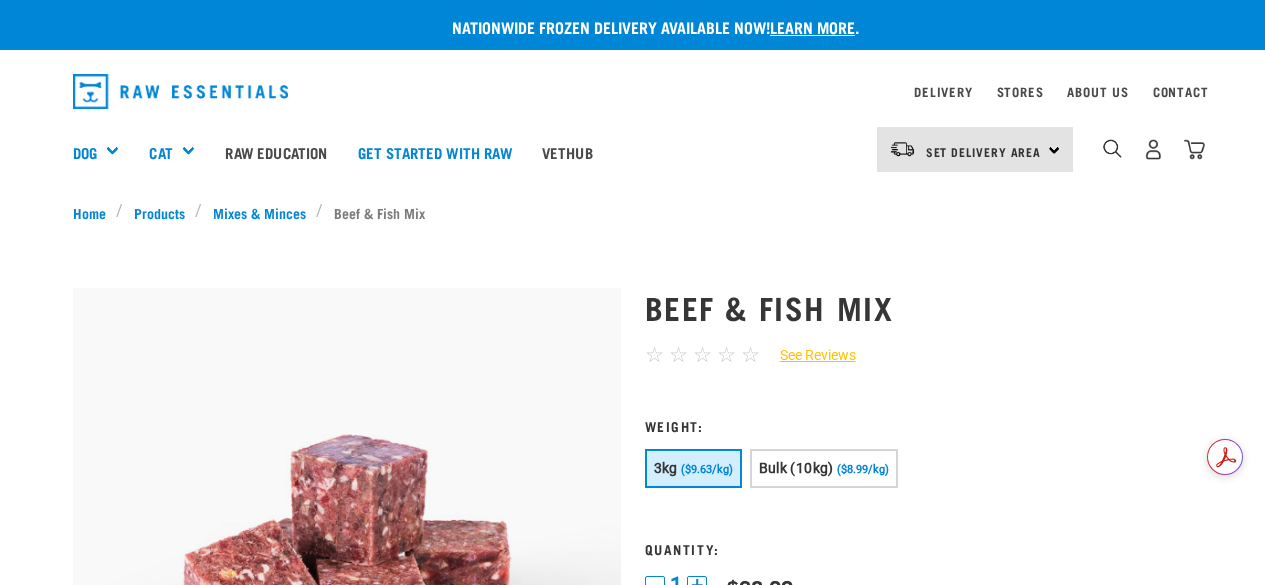 scroll, scrollTop: 0, scrollLeft: 0, axis: both 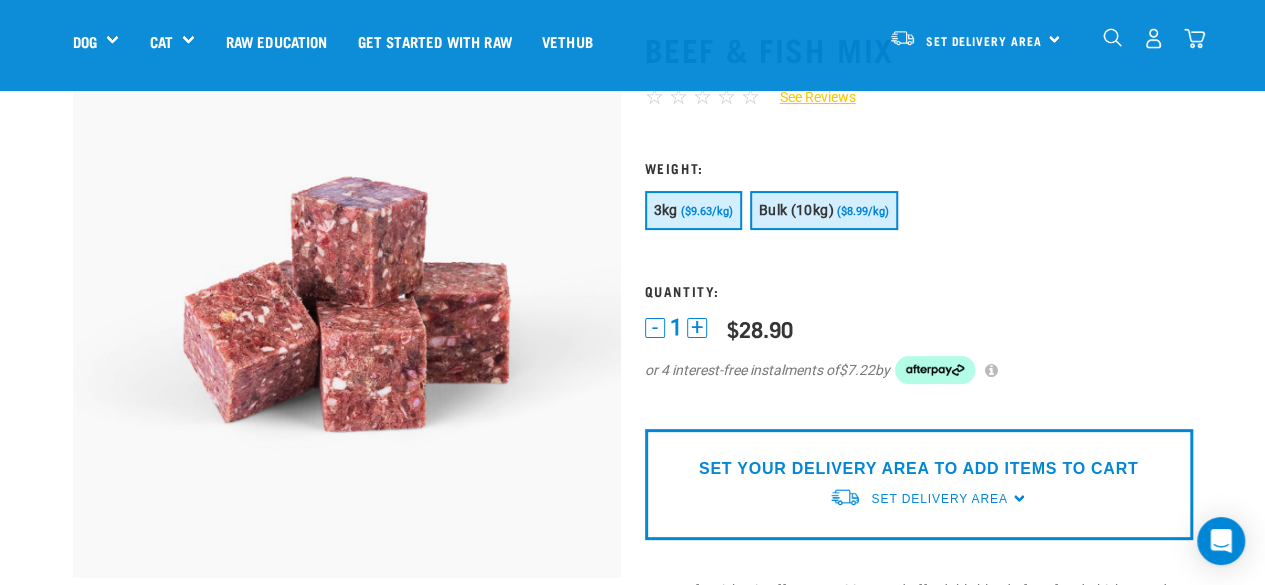 click on "Bulk (10kg)" at bounding box center (796, 210) 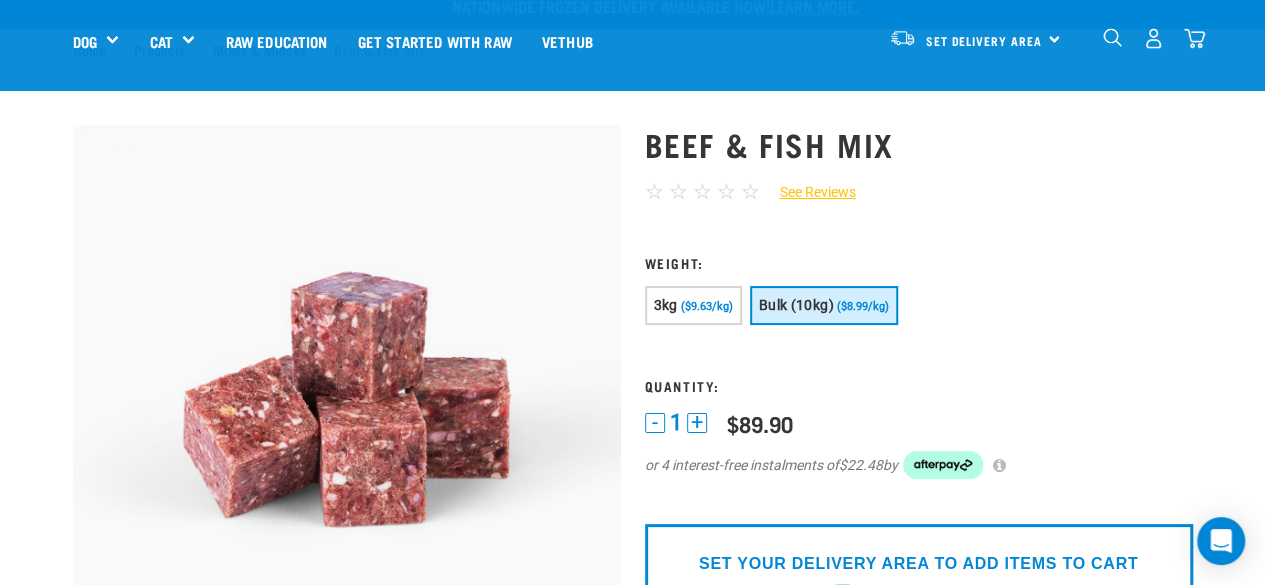 scroll, scrollTop: 0, scrollLeft: 0, axis: both 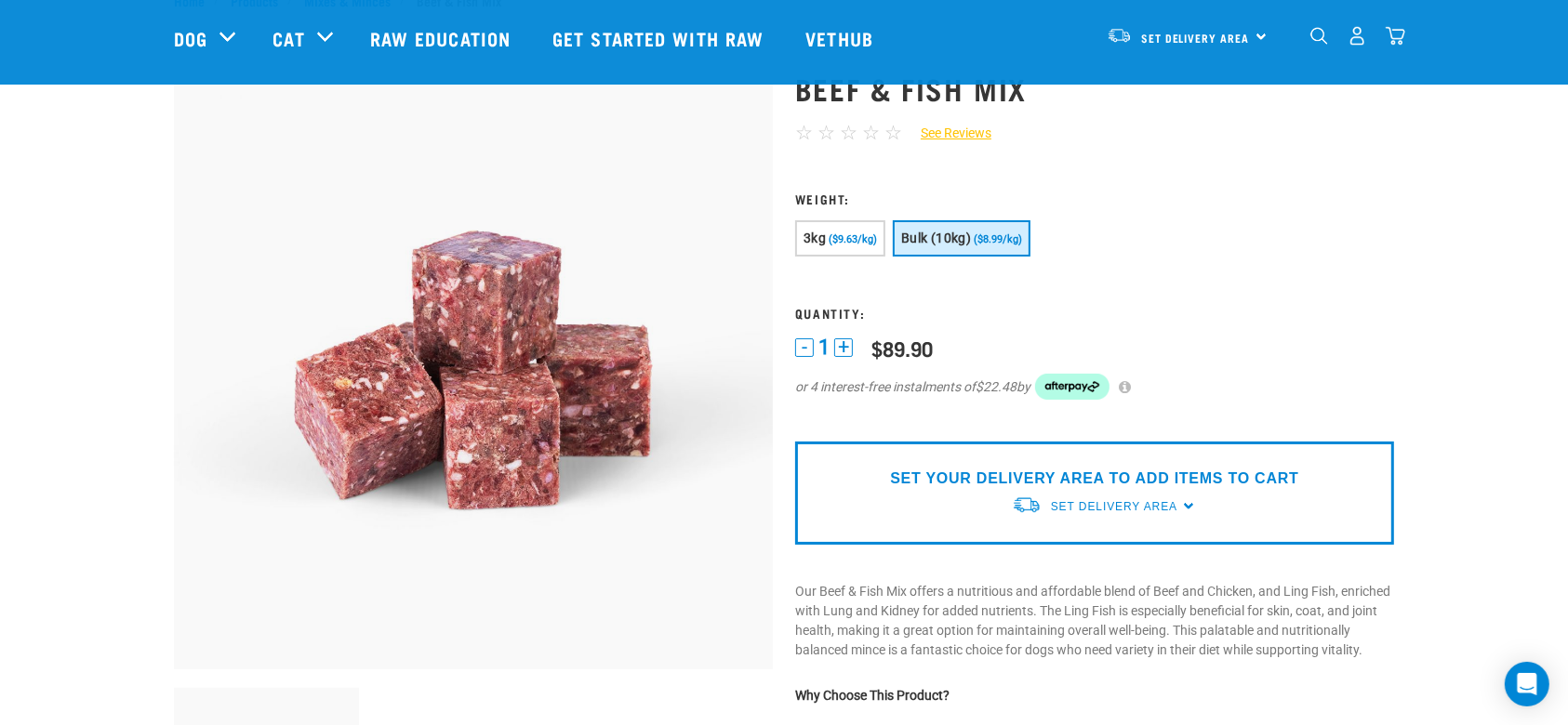 drag, startPoint x: 1103, startPoint y: 0, endPoint x: 1088, endPoint y: 204, distance: 204.55073 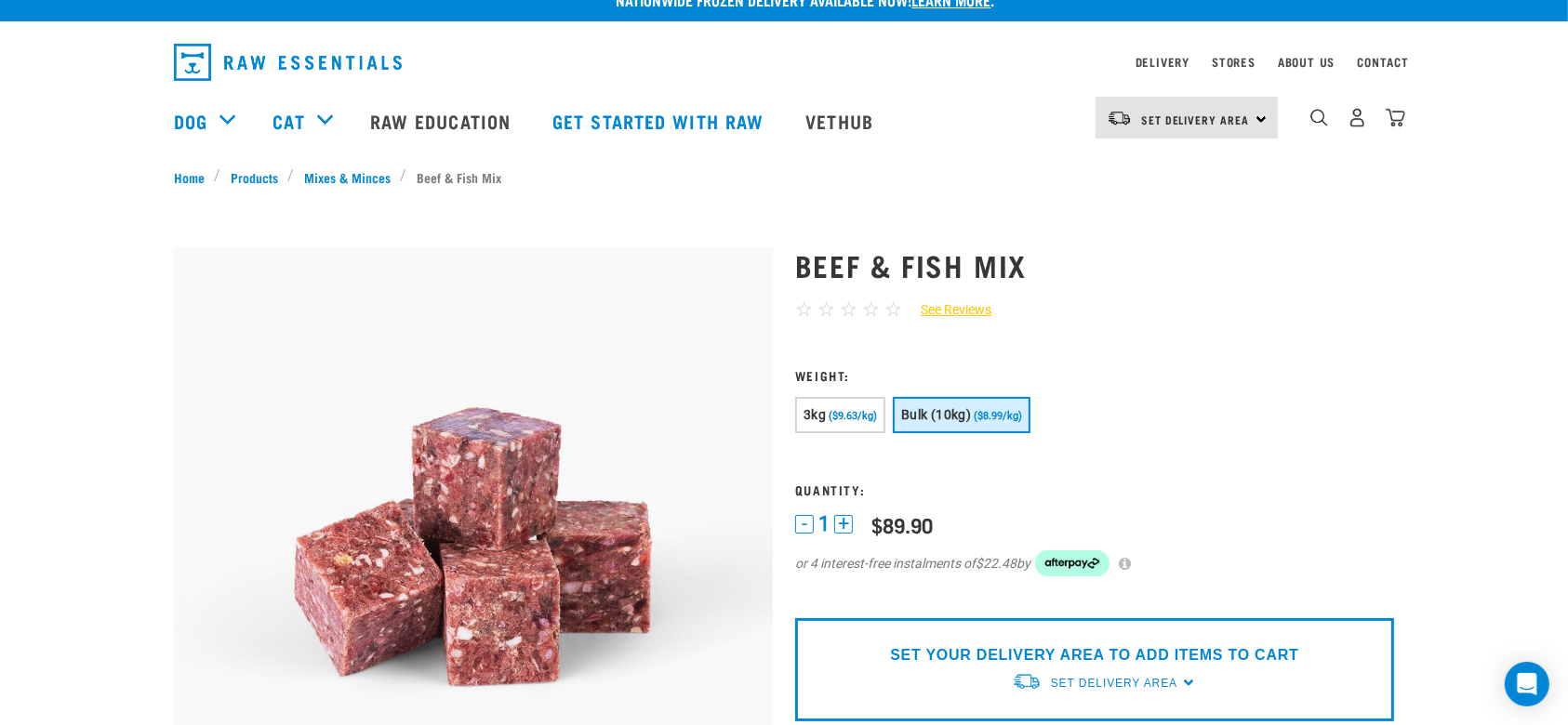 scroll, scrollTop: 15, scrollLeft: 0, axis: vertical 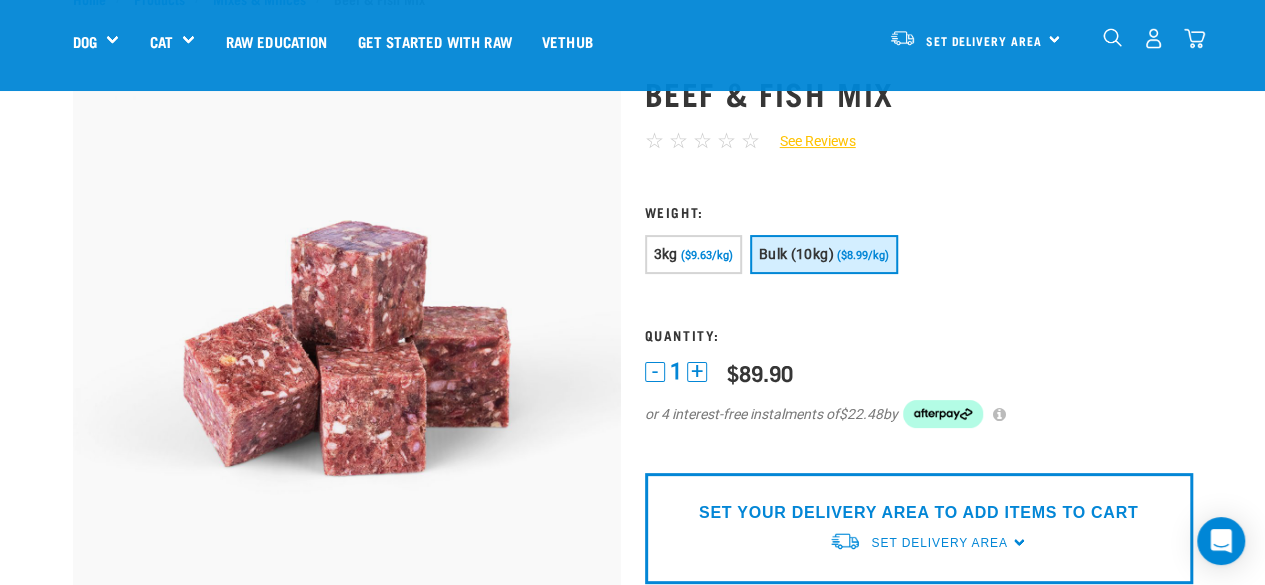 drag, startPoint x: 1541, startPoint y: 1, endPoint x: 462, endPoint y: 182, distance: 1094.0758 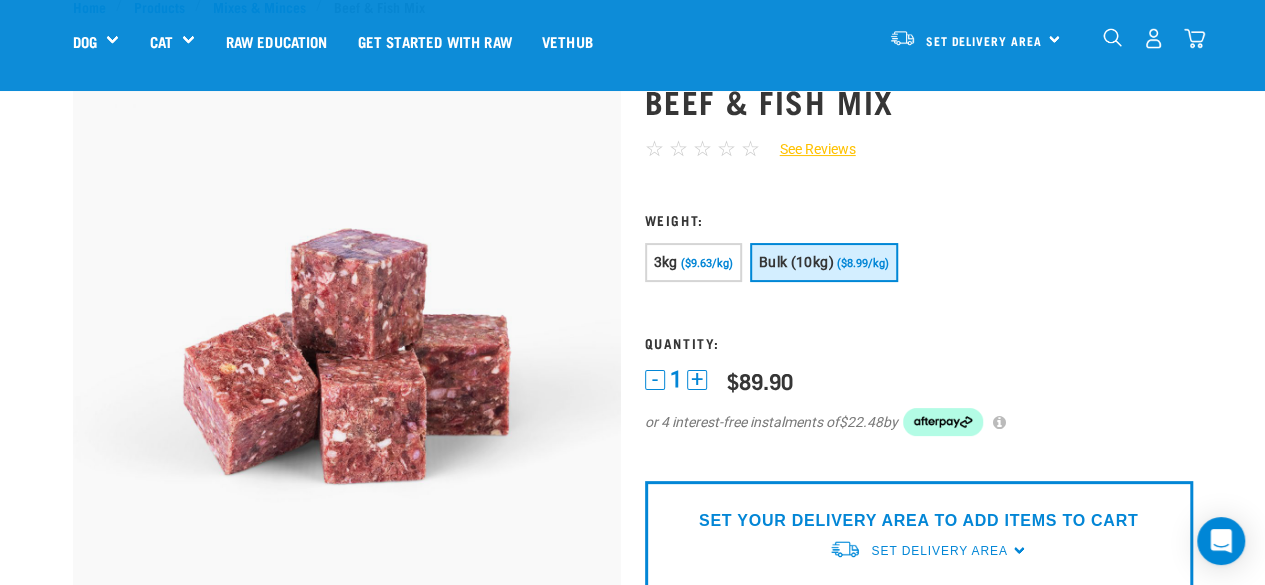 scroll, scrollTop: 71, scrollLeft: 0, axis: vertical 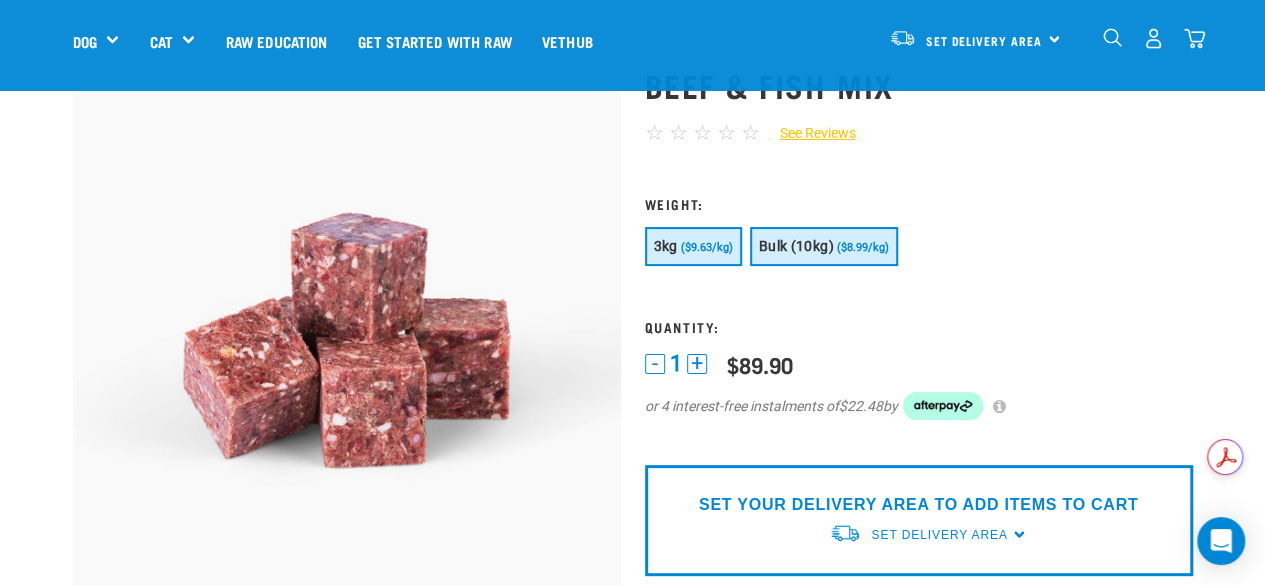 click on "3kg" at bounding box center [666, 246] 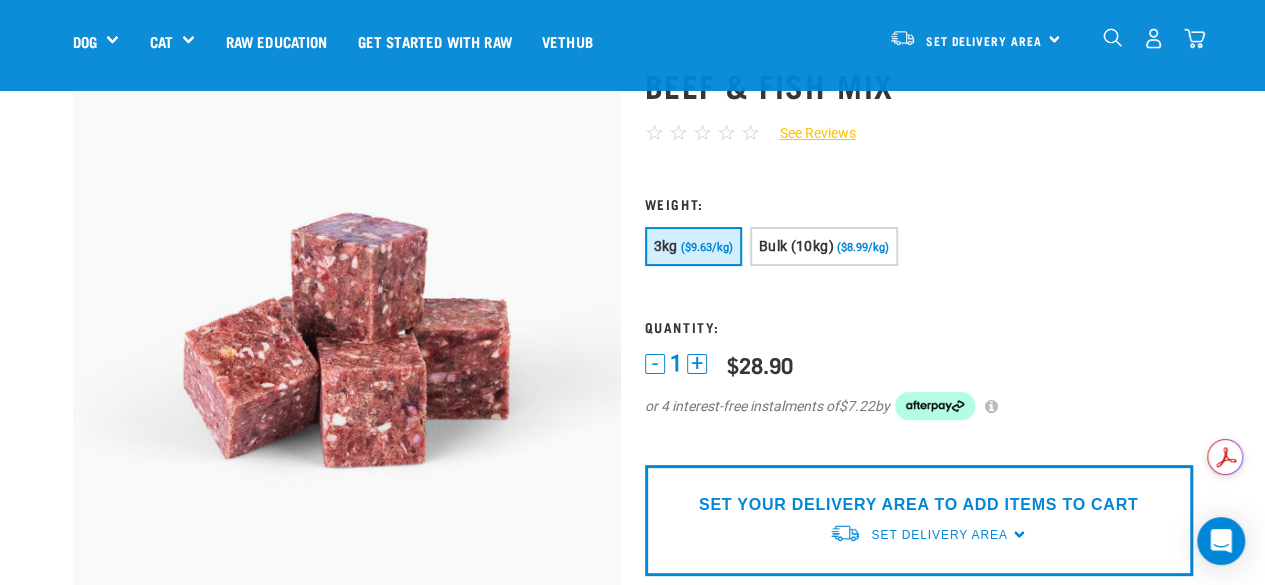 type 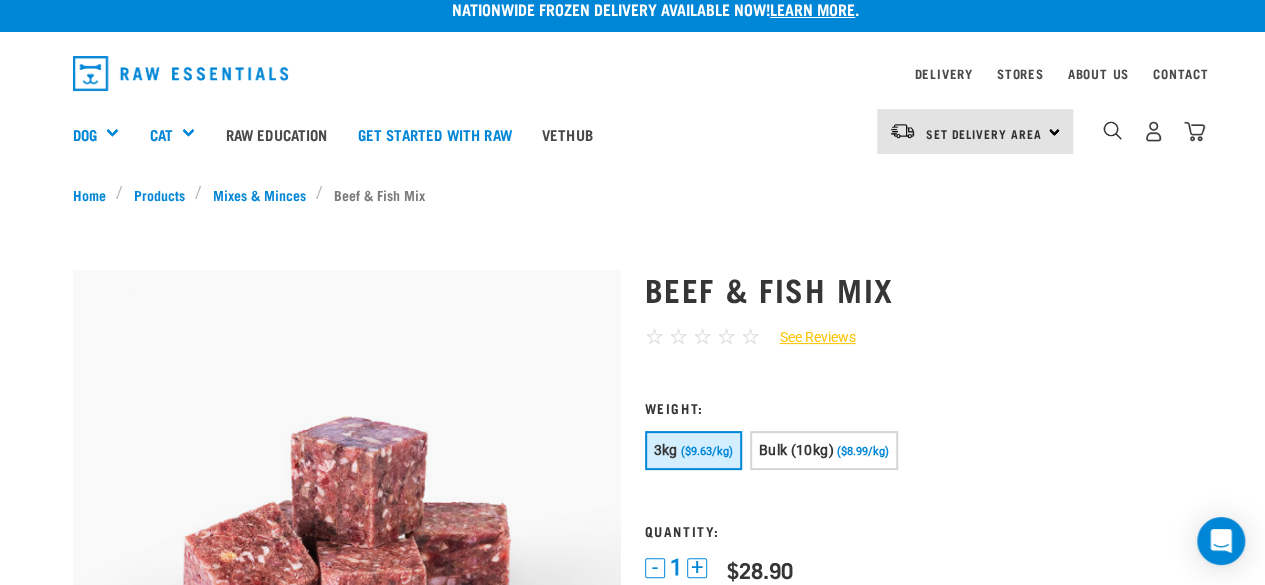 scroll, scrollTop: 0, scrollLeft: 0, axis: both 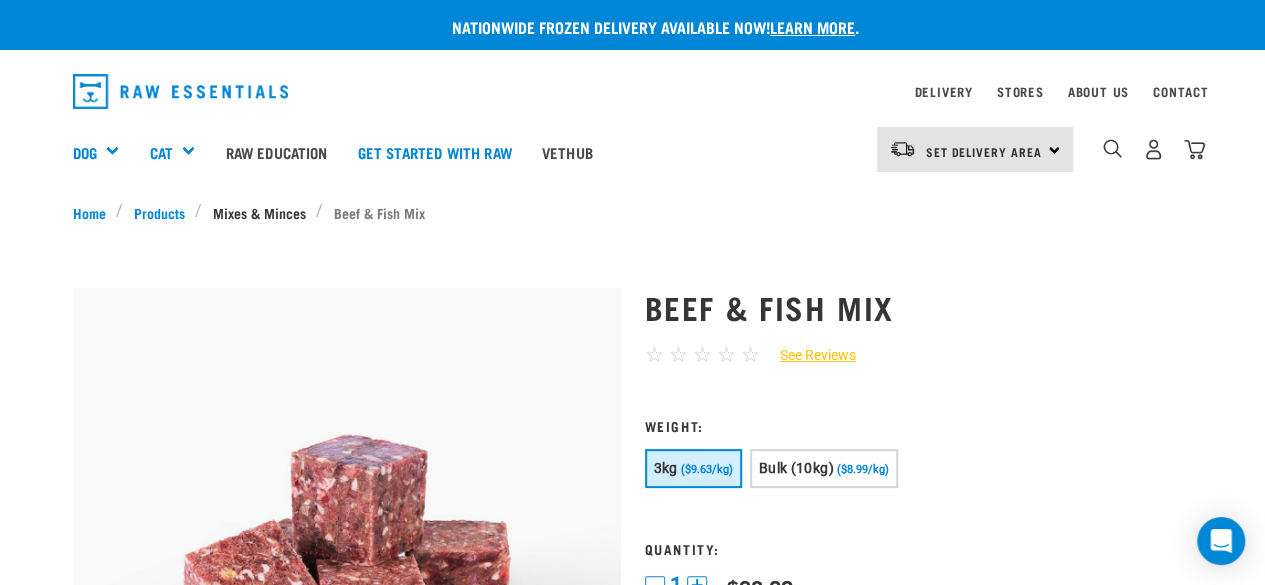 click on "Mixes & Minces" at bounding box center (259, 212) 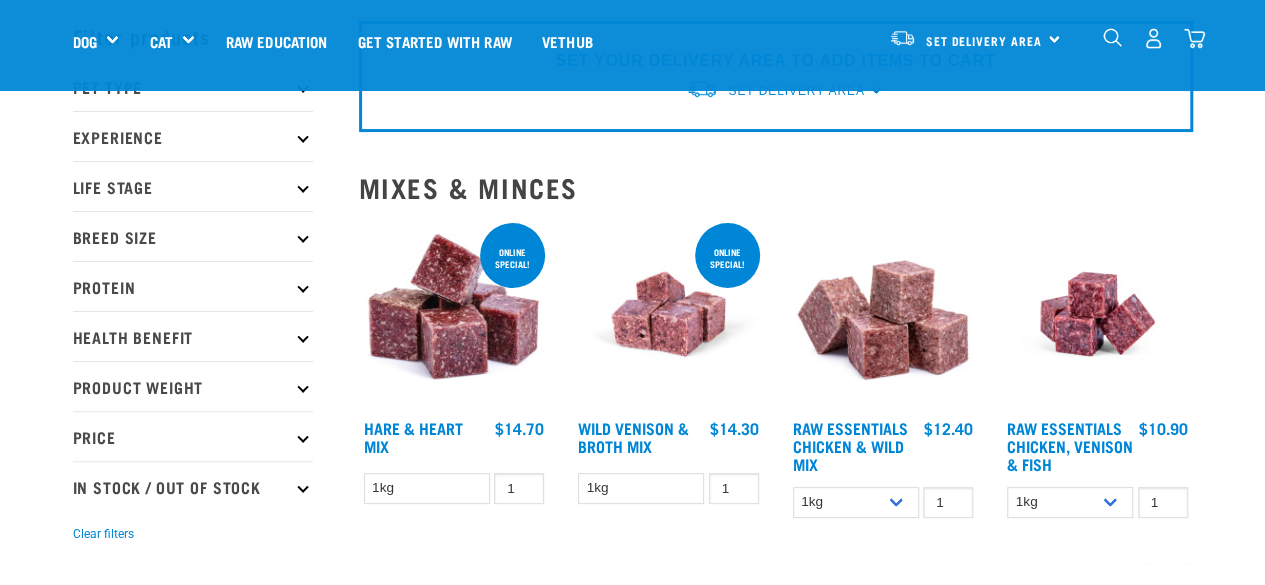 scroll, scrollTop: 80, scrollLeft: 0, axis: vertical 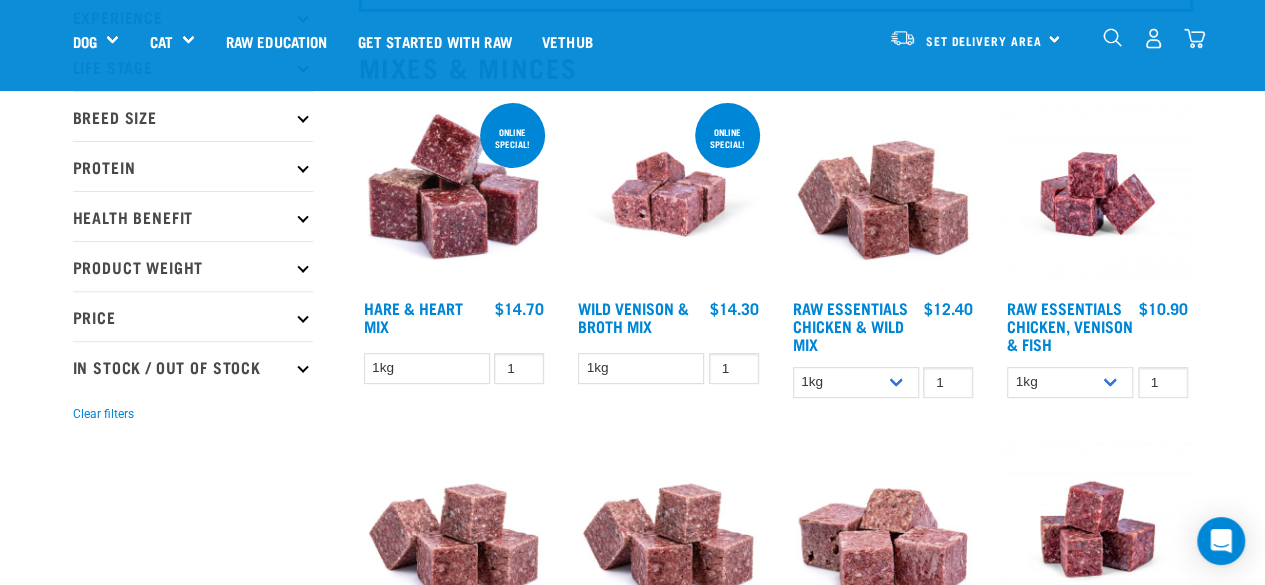 click on "Product Weight" at bounding box center [193, 266] 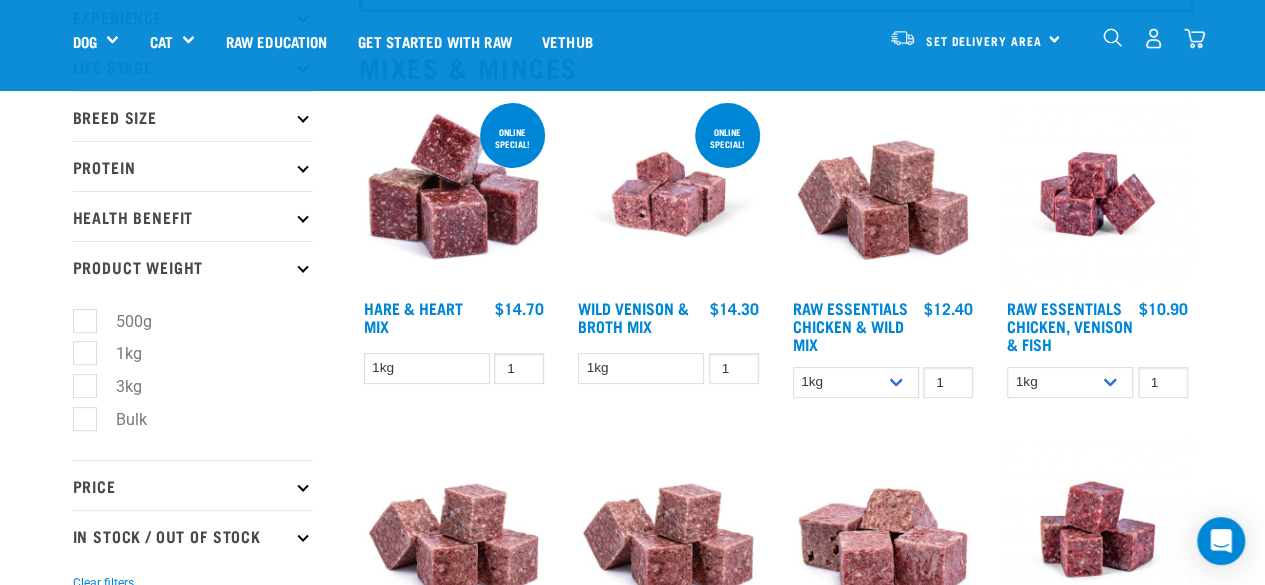 click on "3kg" at bounding box center (117, 386) 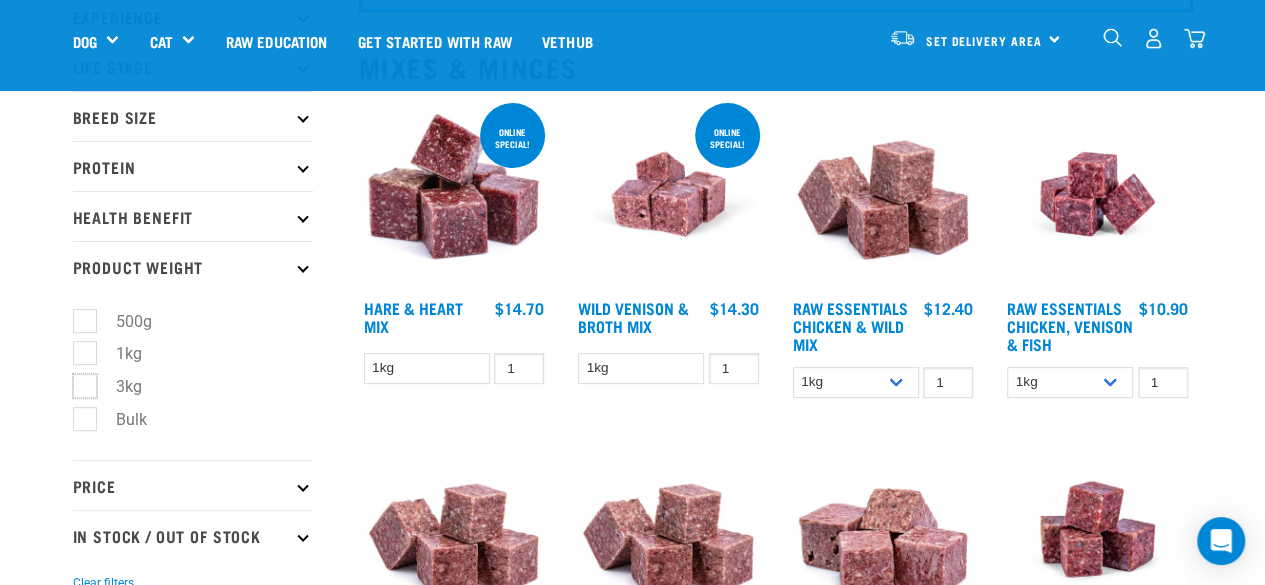 click on "3kg" at bounding box center (79, 383) 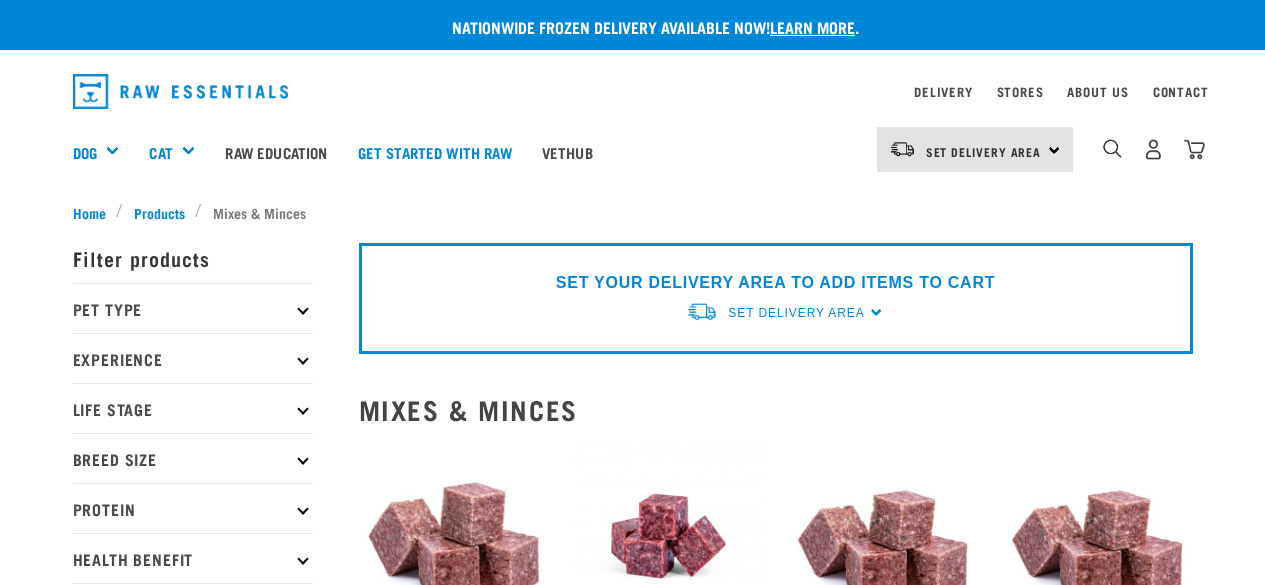 scroll, scrollTop: 0, scrollLeft: 0, axis: both 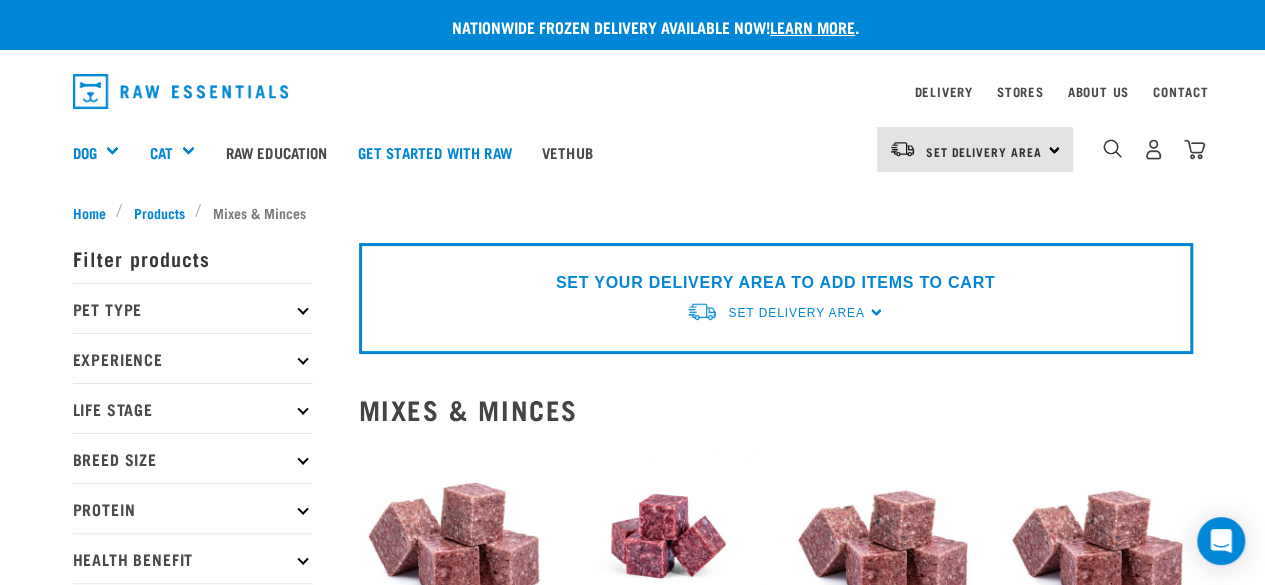 click on "Nationwide frozen delivery available now!  Learn more .
Delivery
Stores
About Us
Contact" at bounding box center (632, 1389) 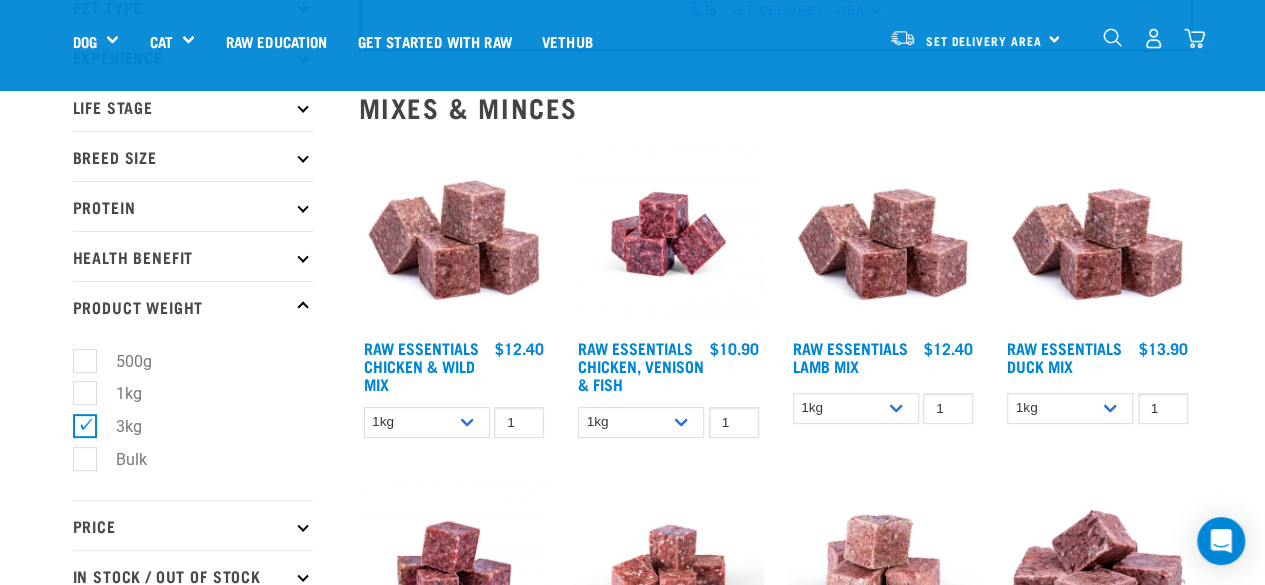 scroll, scrollTop: 200, scrollLeft: 0, axis: vertical 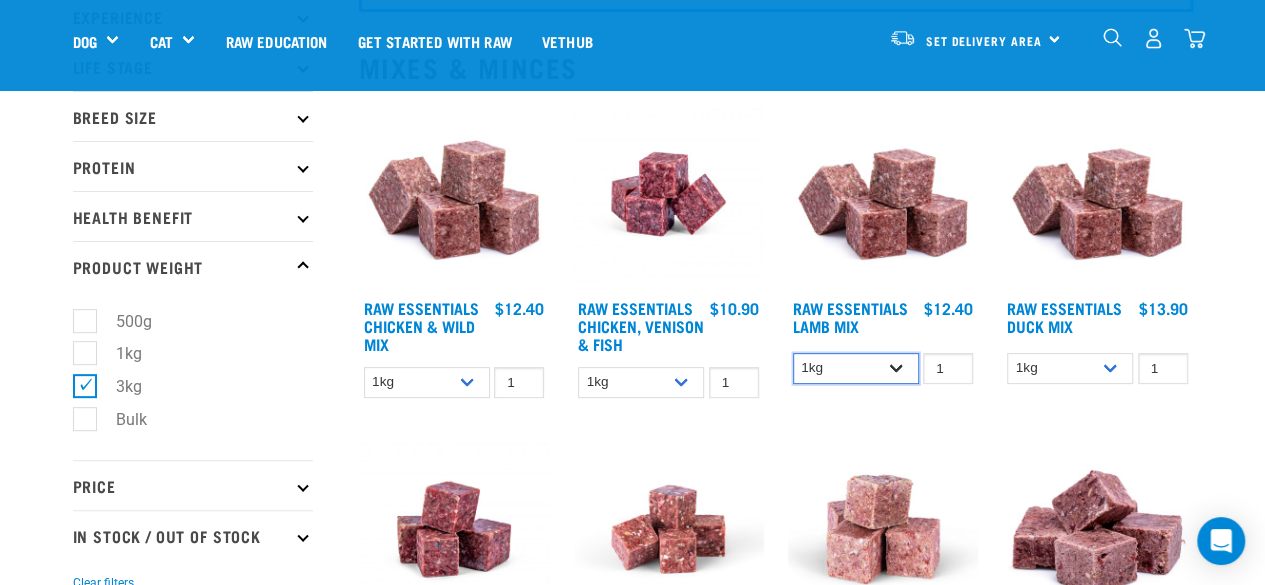 click on "1kg
3kg
Bulk (10kg)" at bounding box center [856, 368] 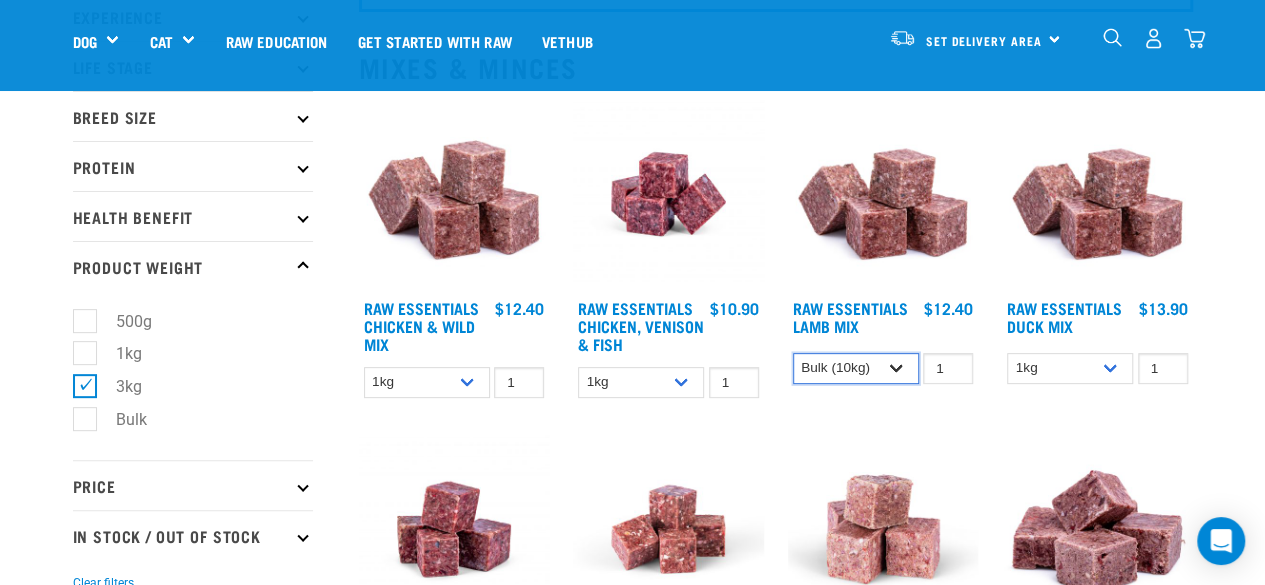 click on "1kg
3kg
Bulk (10kg)" at bounding box center [856, 368] 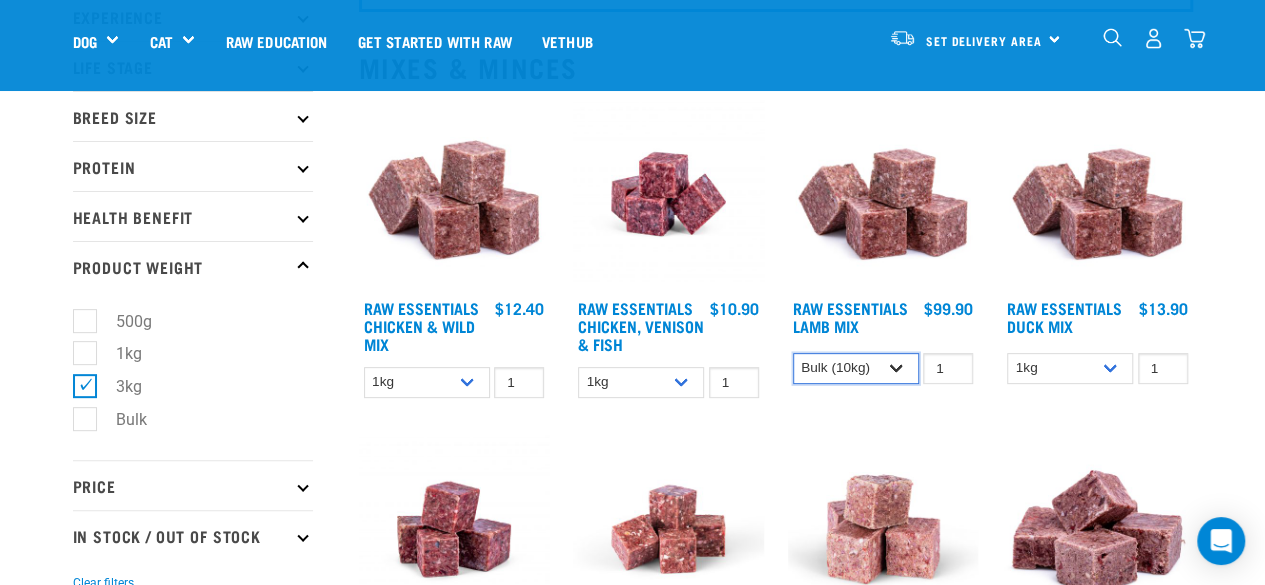 click on "1kg
3kg
Bulk (10kg)" at bounding box center (856, 368) 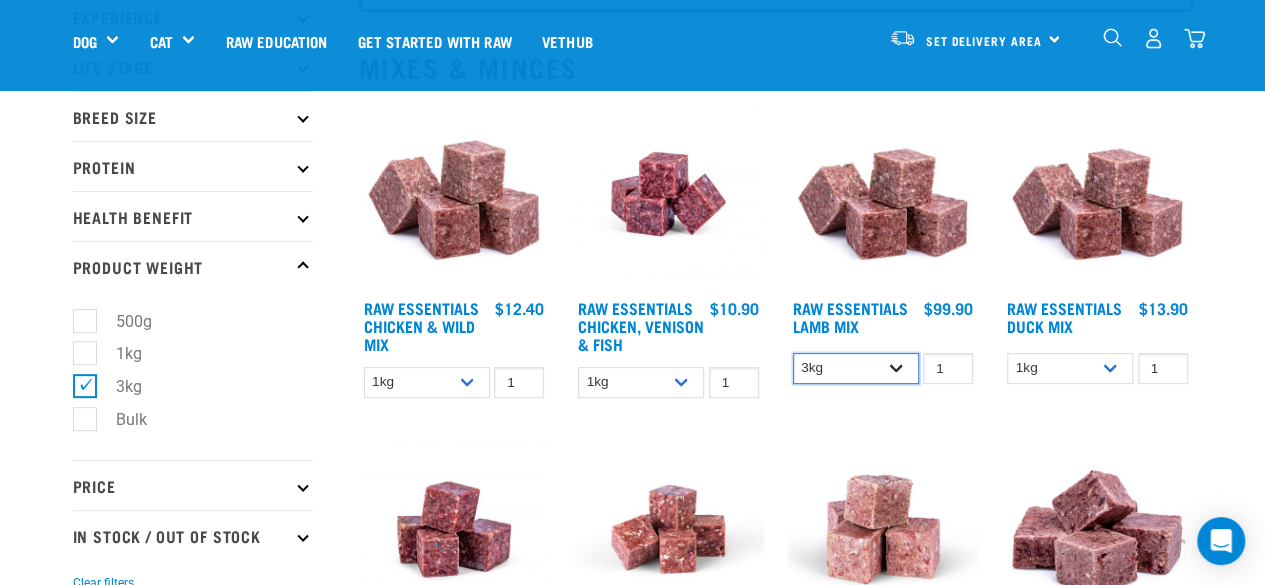 click on "1kg
3kg
Bulk (10kg)" at bounding box center (856, 368) 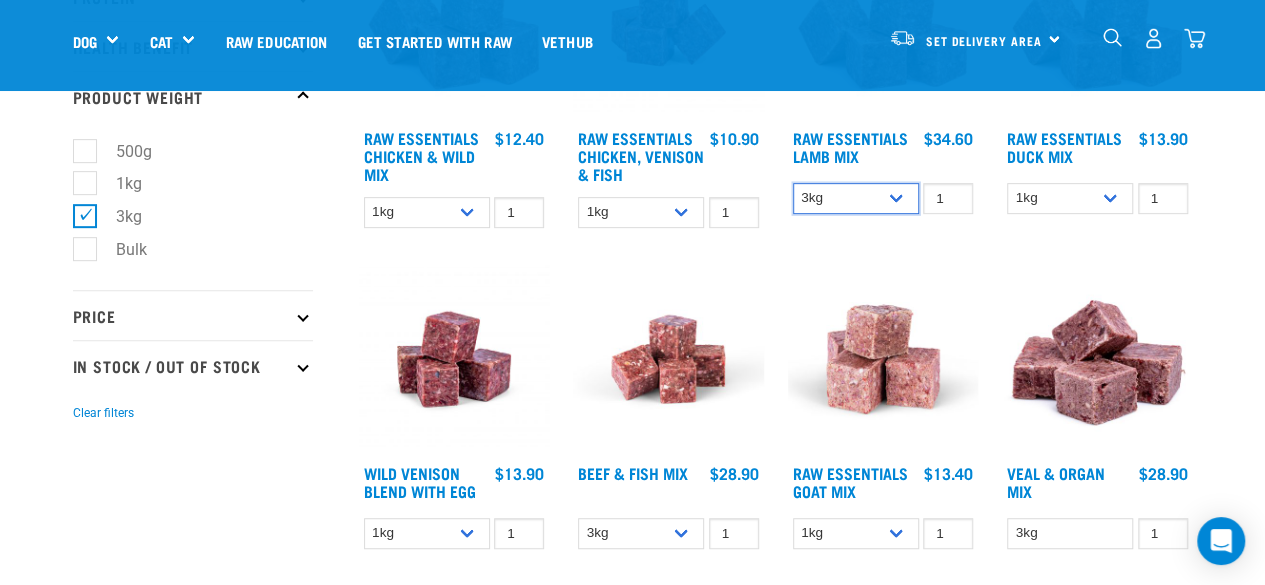 scroll, scrollTop: 373, scrollLeft: 0, axis: vertical 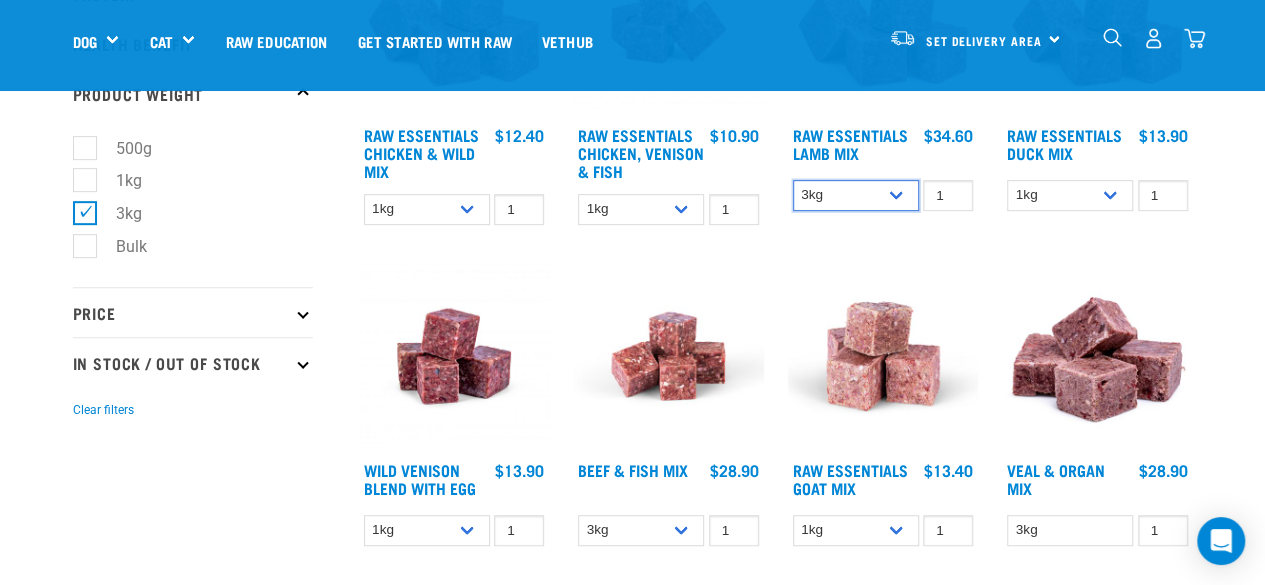 select on "341961" 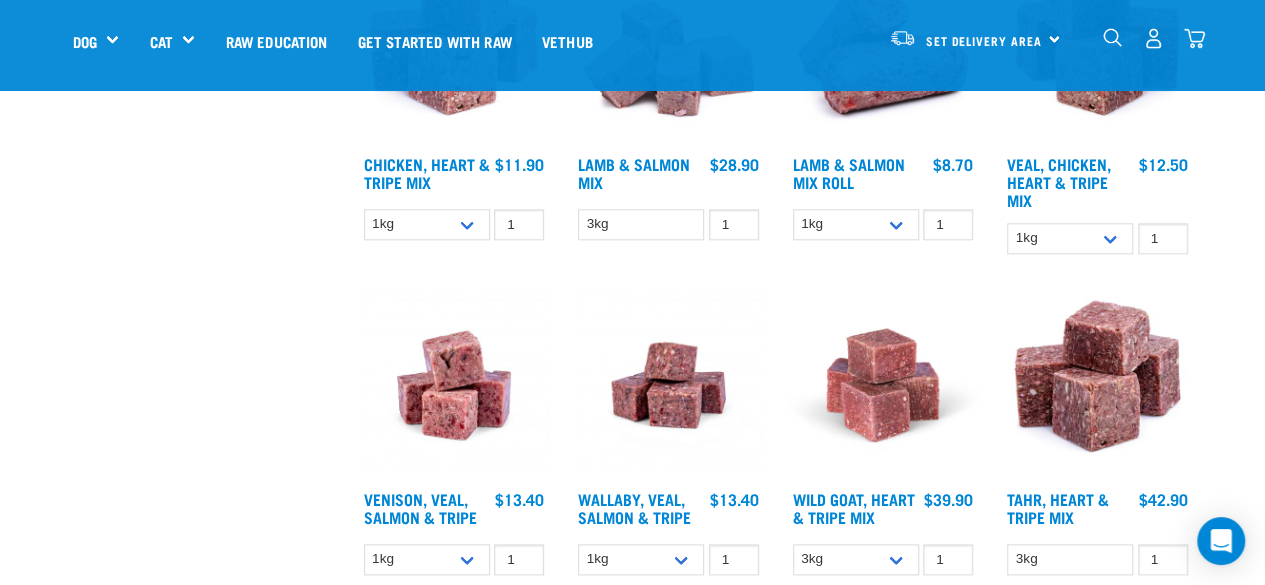 scroll, scrollTop: 1053, scrollLeft: 0, axis: vertical 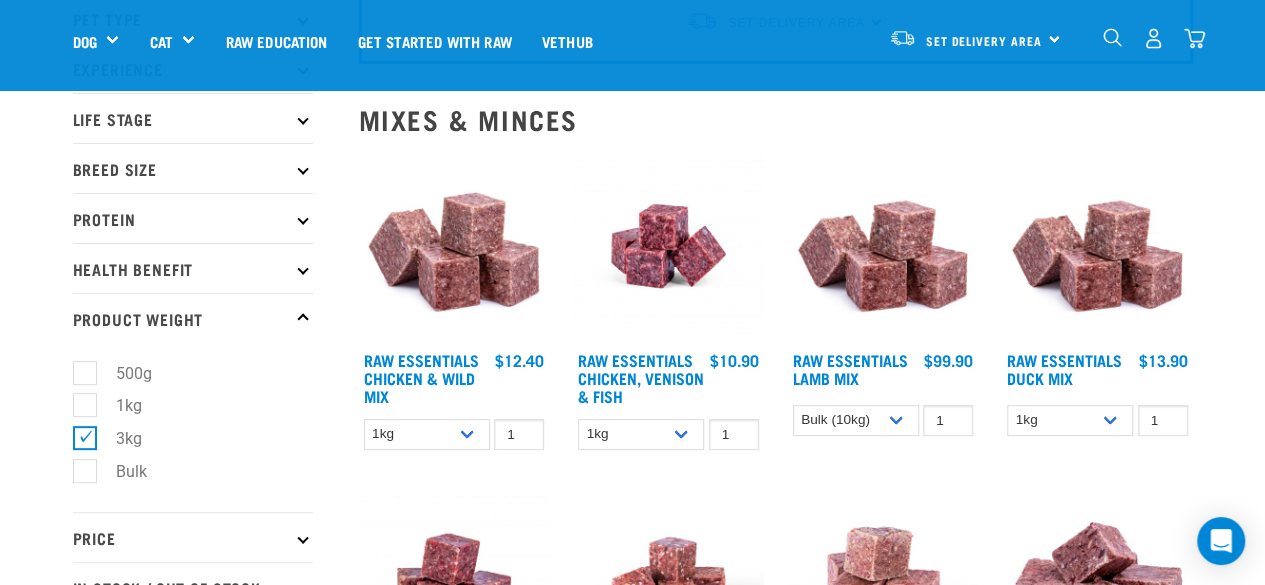 click on "3kg" at bounding box center [117, 438] 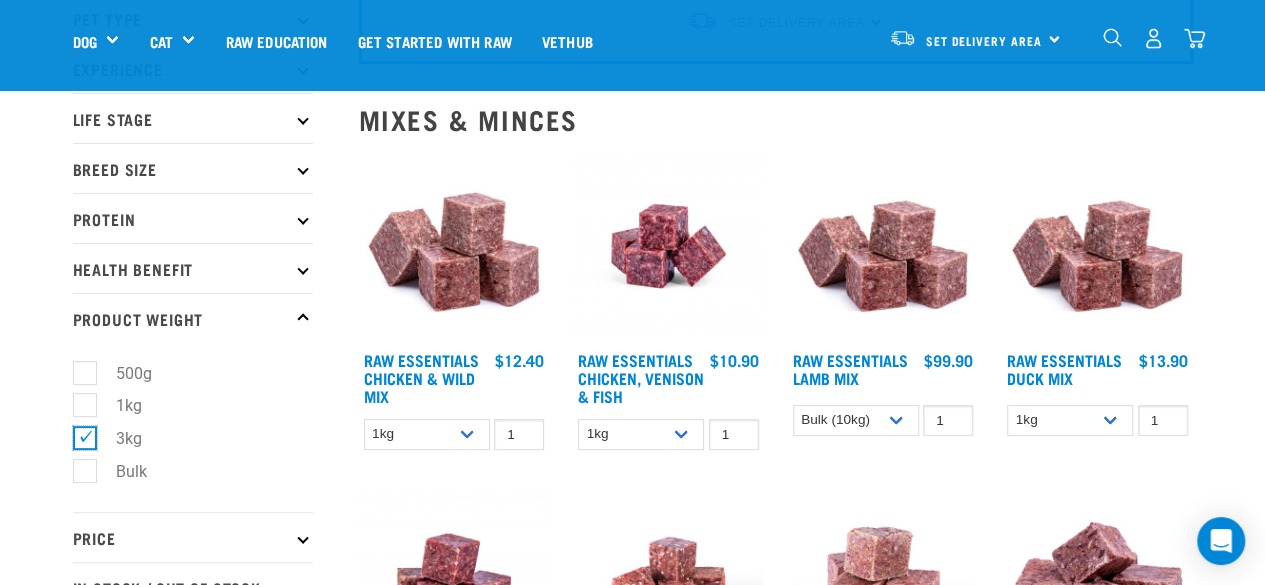 click on "3kg" at bounding box center [79, 435] 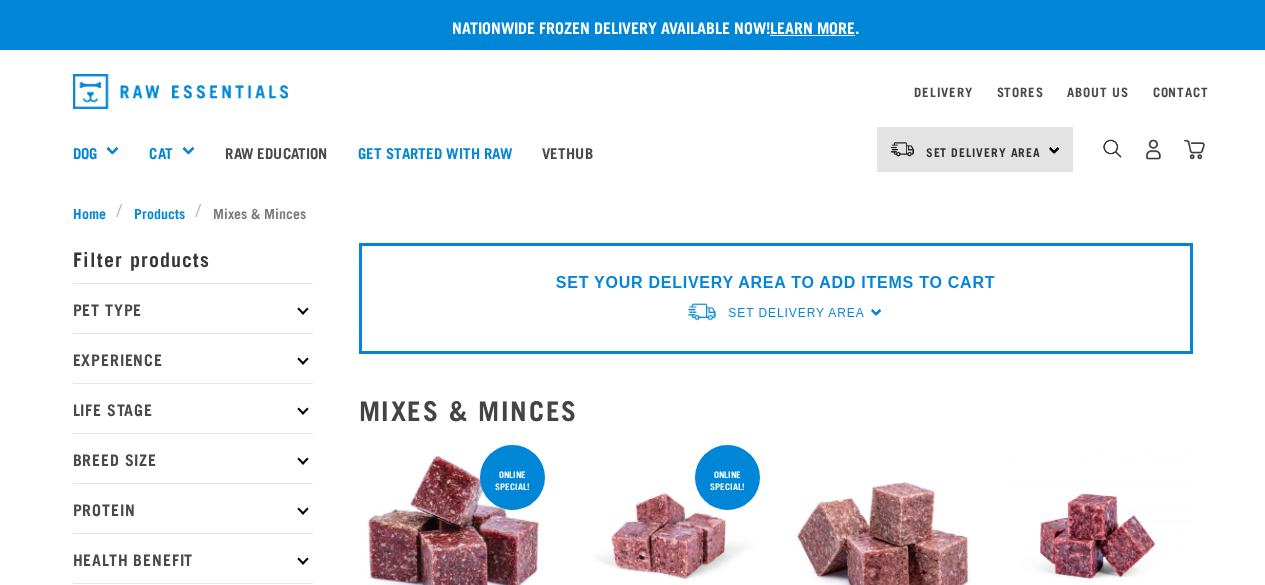 scroll, scrollTop: 0, scrollLeft: 0, axis: both 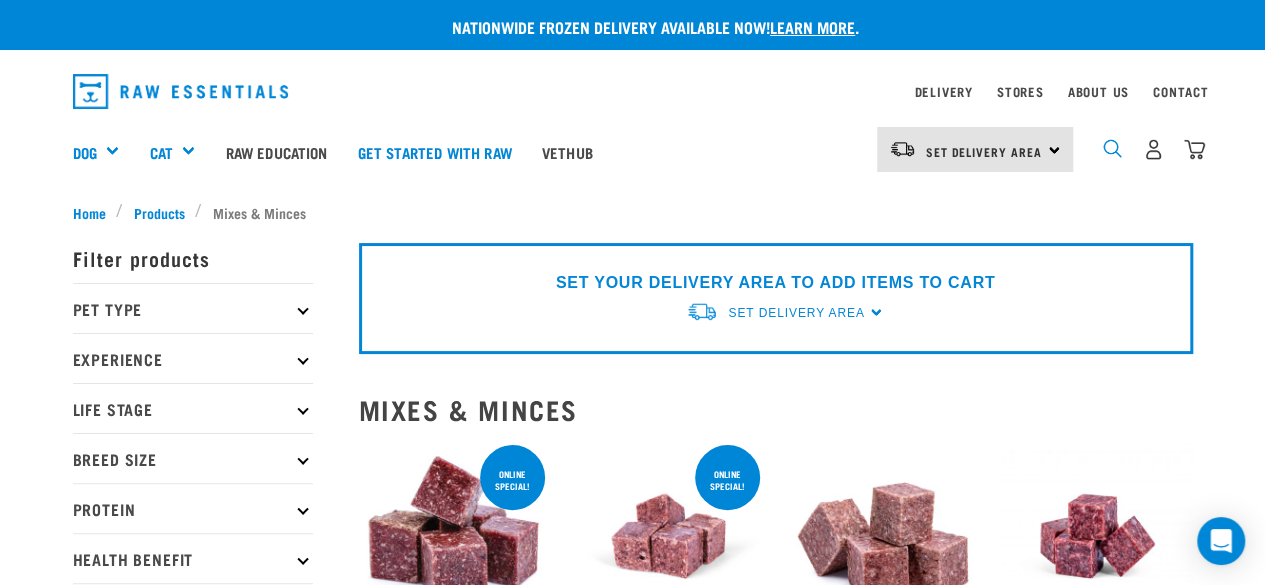 click at bounding box center (1112, 148) 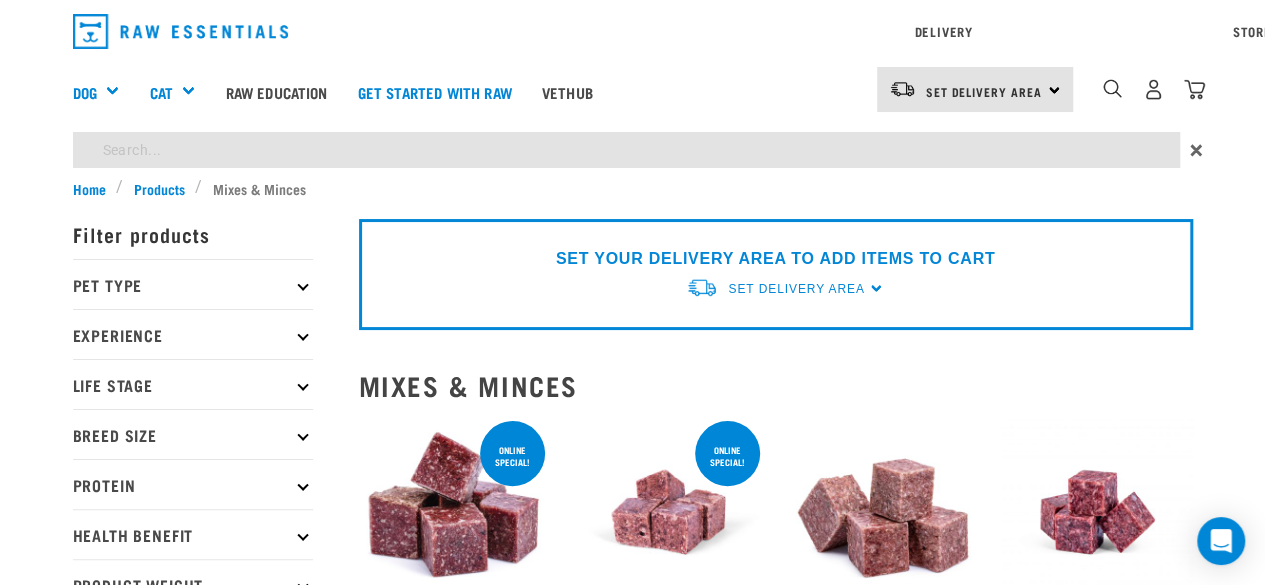 click on "Nationwide frozen delivery available now!  Learn more .
Delivery
Stores
About Us
Contact" at bounding box center [632, 1545] 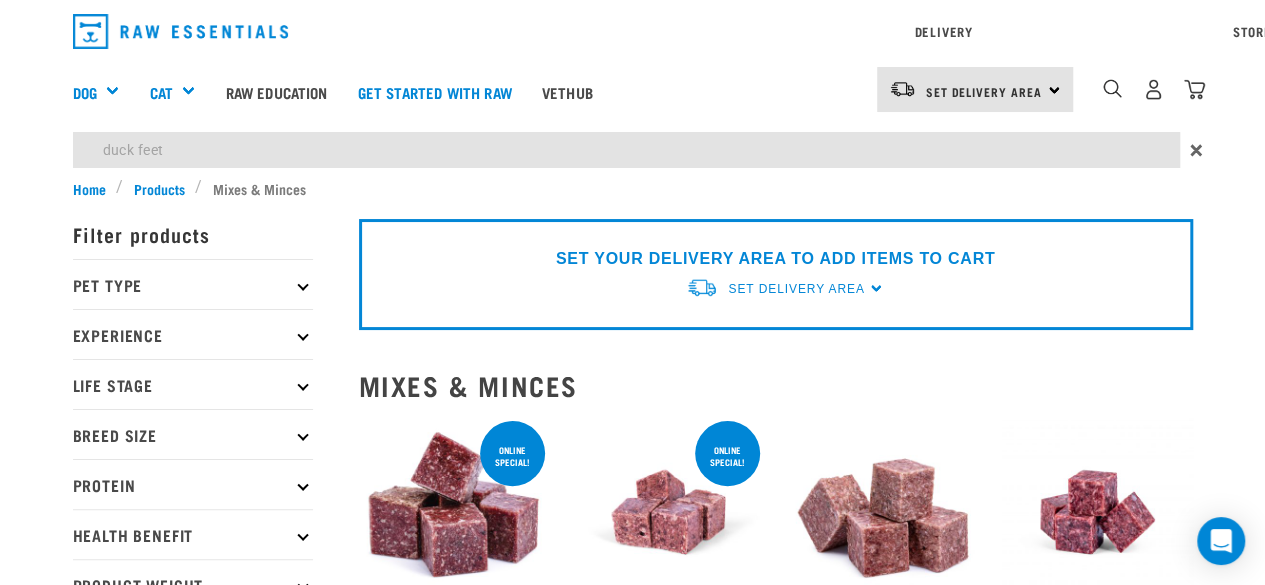 type on "duck feet" 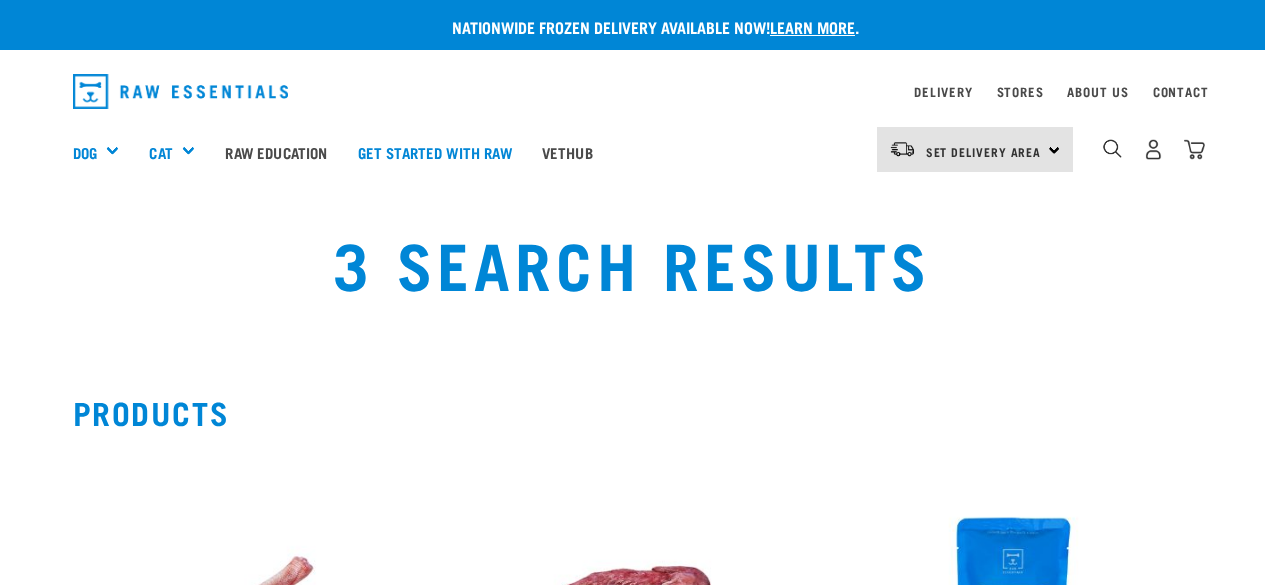 scroll, scrollTop: 0, scrollLeft: 0, axis: both 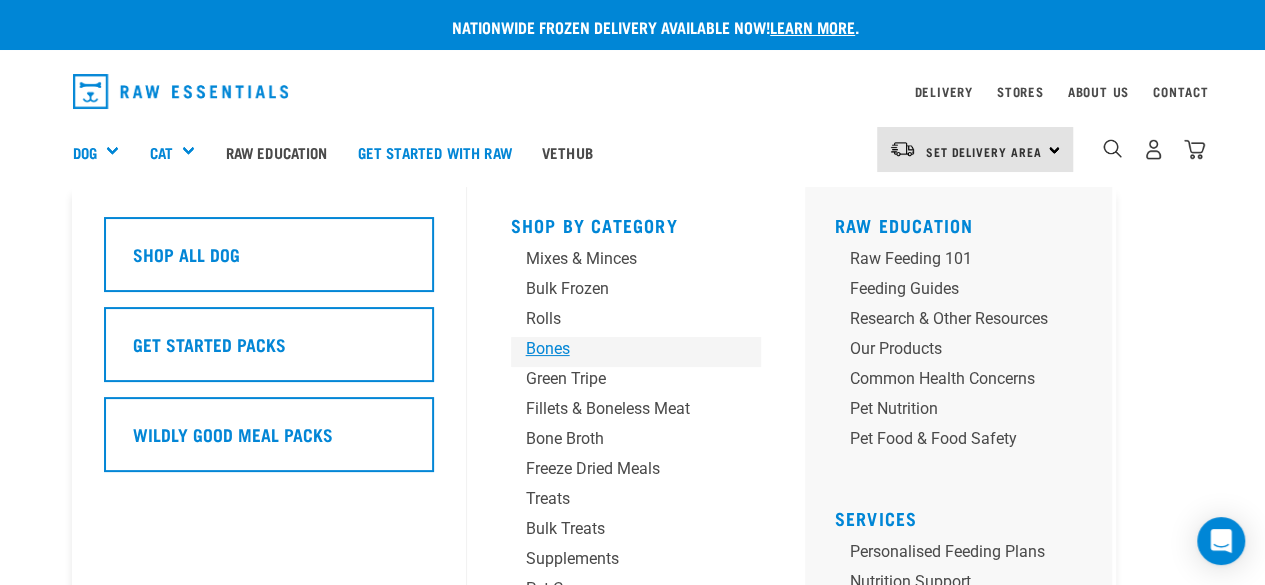 click on "Bones" at bounding box center (619, 349) 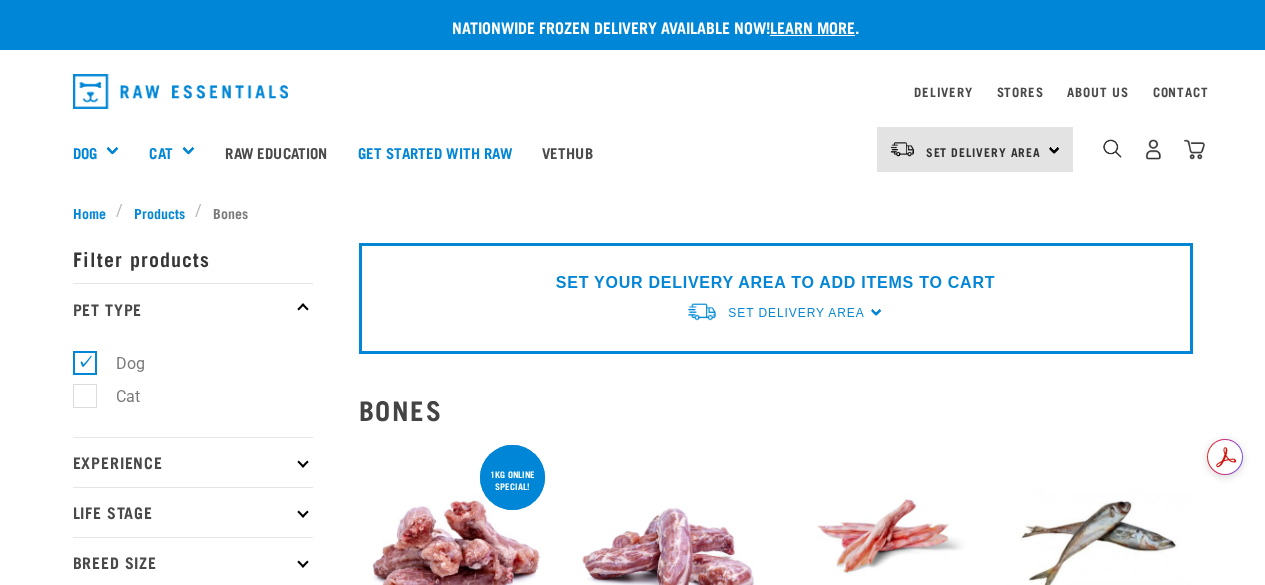 scroll, scrollTop: 0, scrollLeft: 0, axis: both 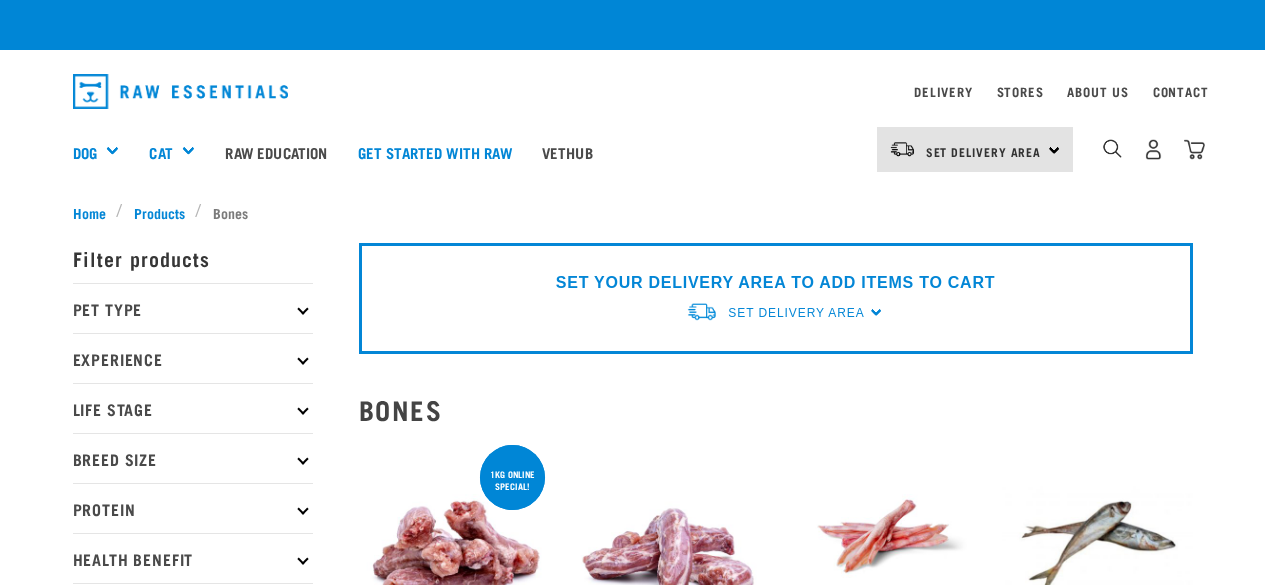 checkbox on "true" 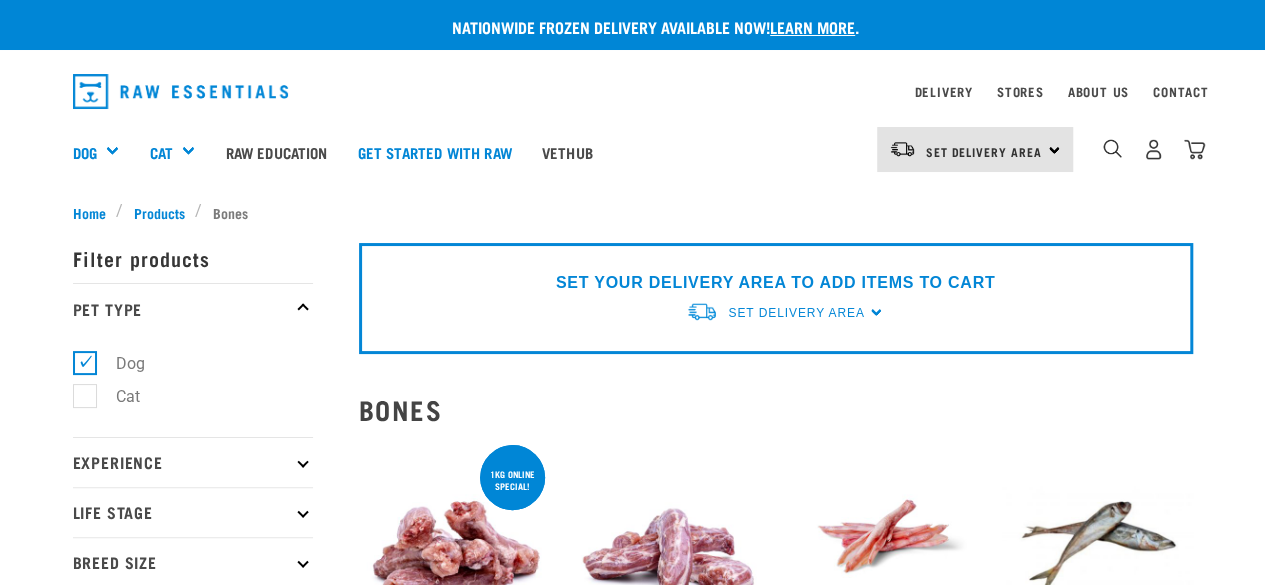 scroll, scrollTop: 0, scrollLeft: 0, axis: both 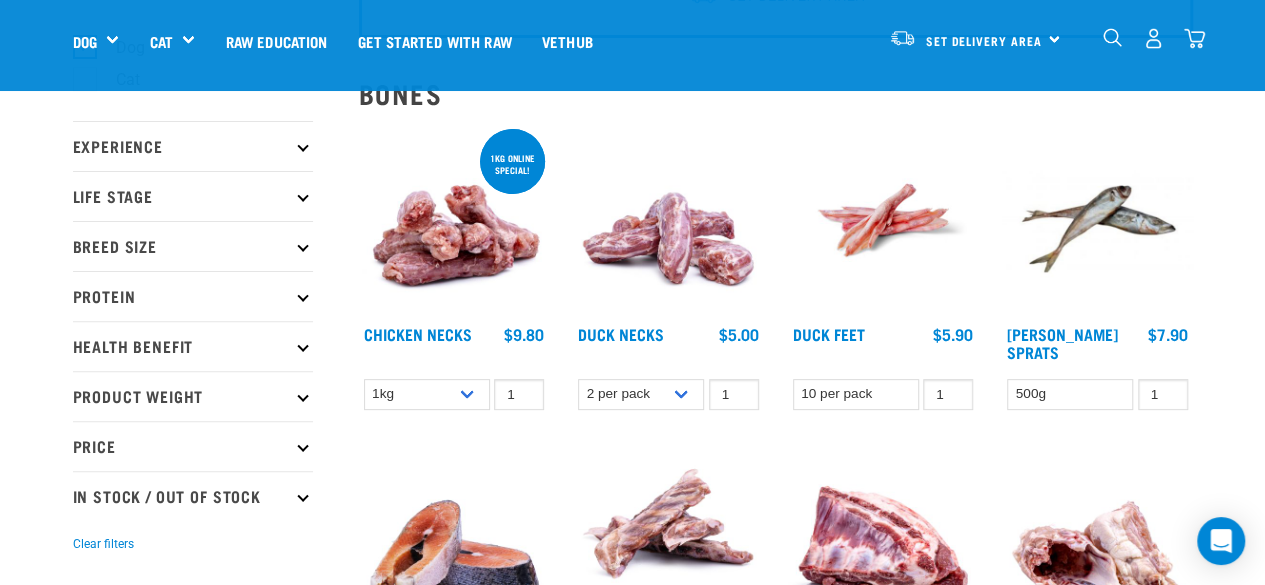 click at bounding box center (454, 220) 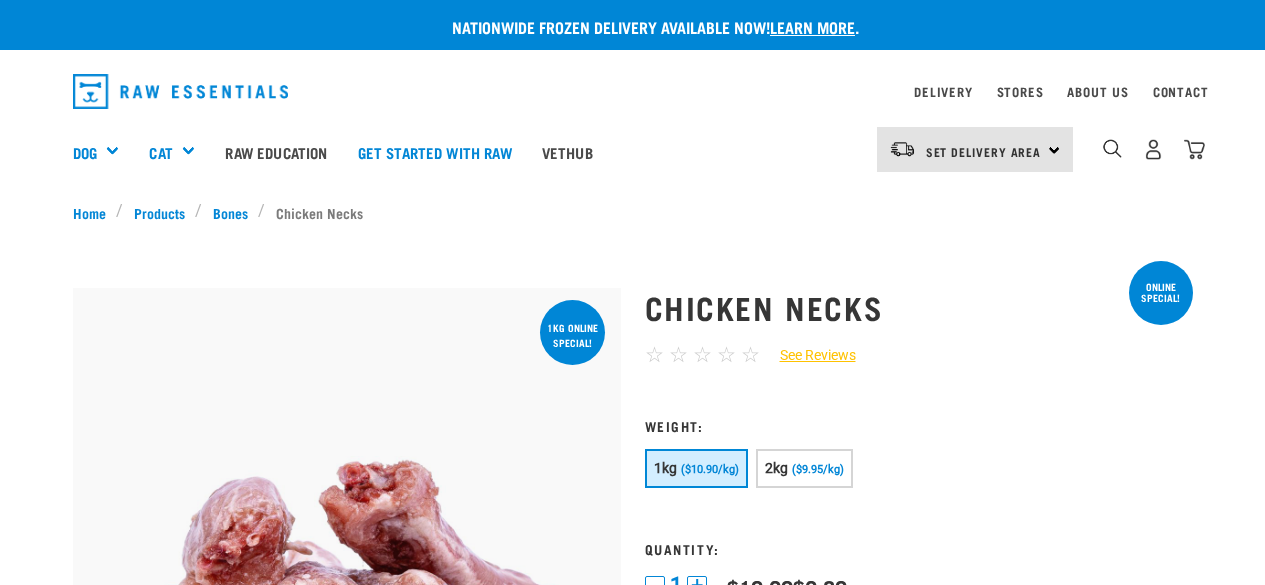 scroll, scrollTop: 80, scrollLeft: 0, axis: vertical 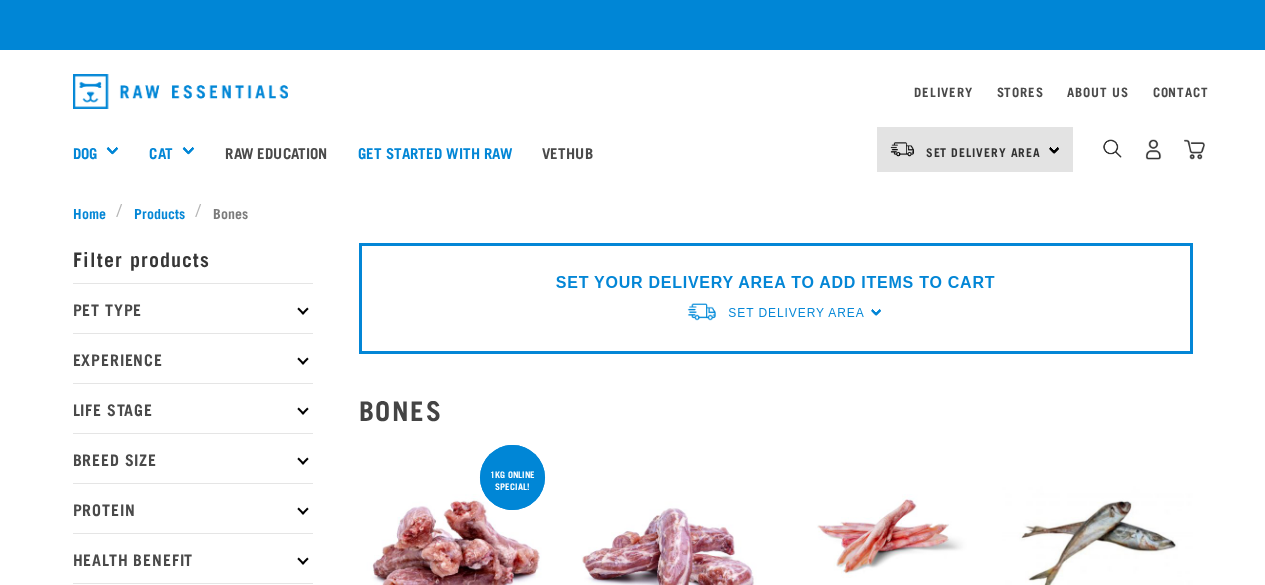 checkbox on "true" 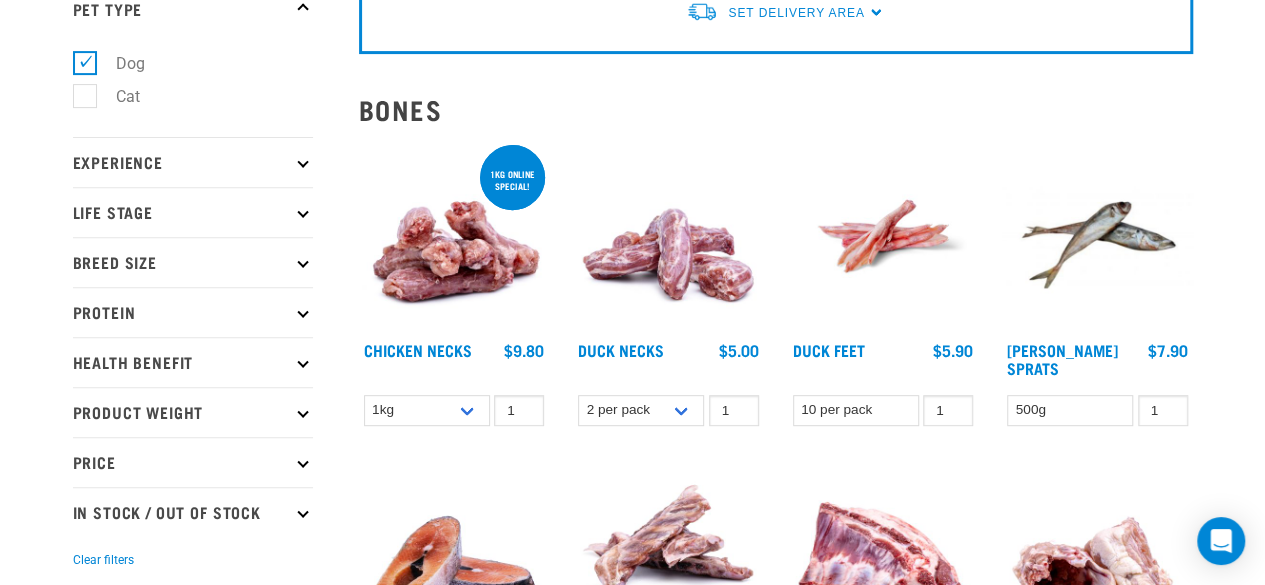 scroll, scrollTop: 300, scrollLeft: 0, axis: vertical 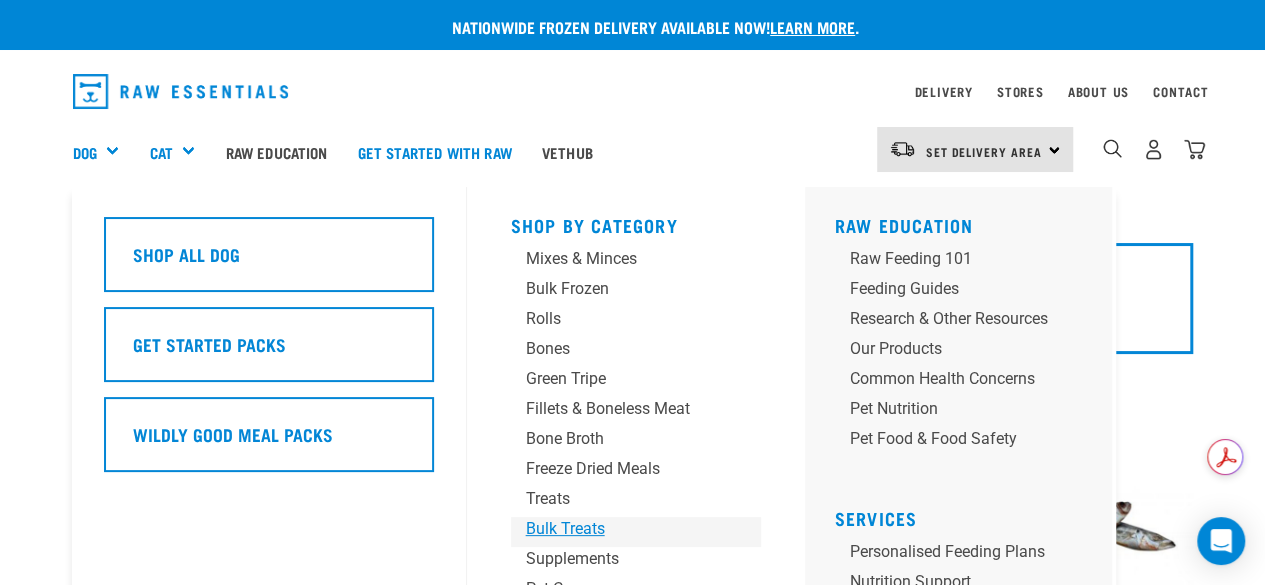 click on "Bulk Treats" at bounding box center (619, 529) 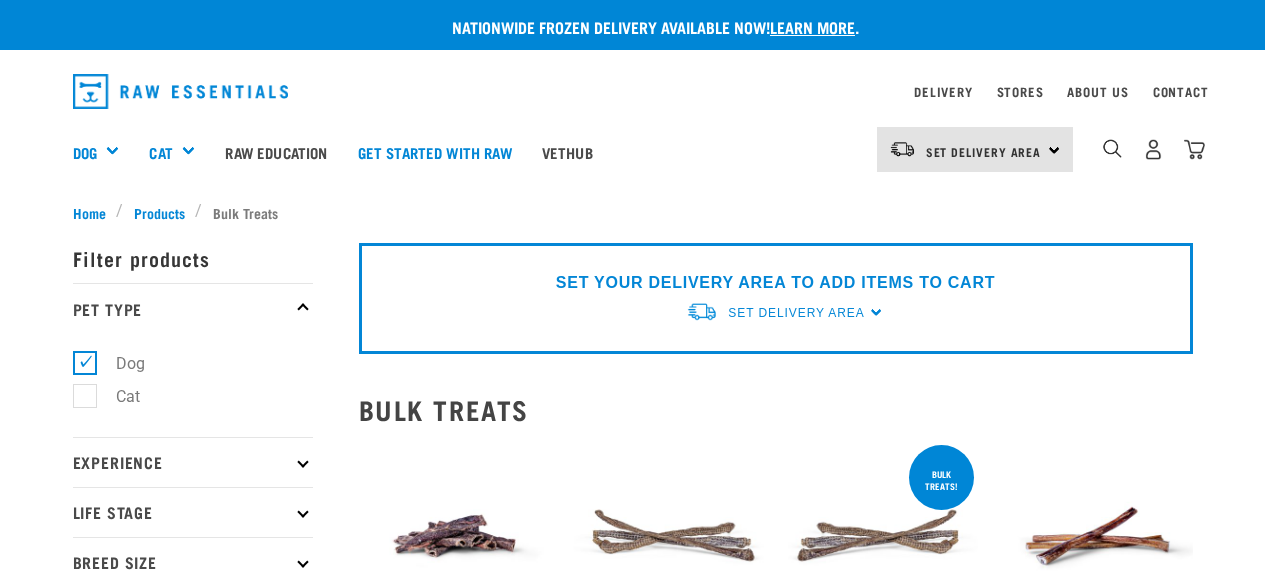 scroll, scrollTop: 0, scrollLeft: 0, axis: both 